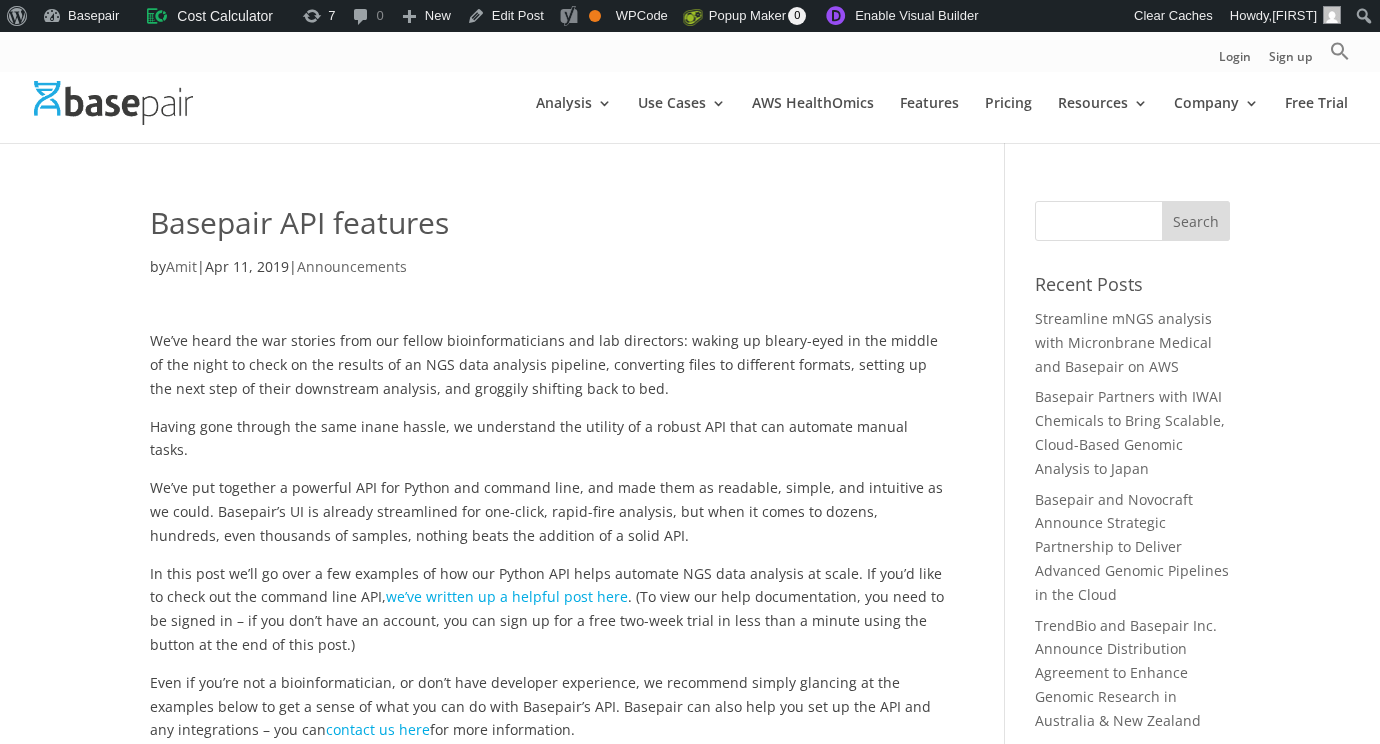 scroll, scrollTop: 3899, scrollLeft: 0, axis: vertical 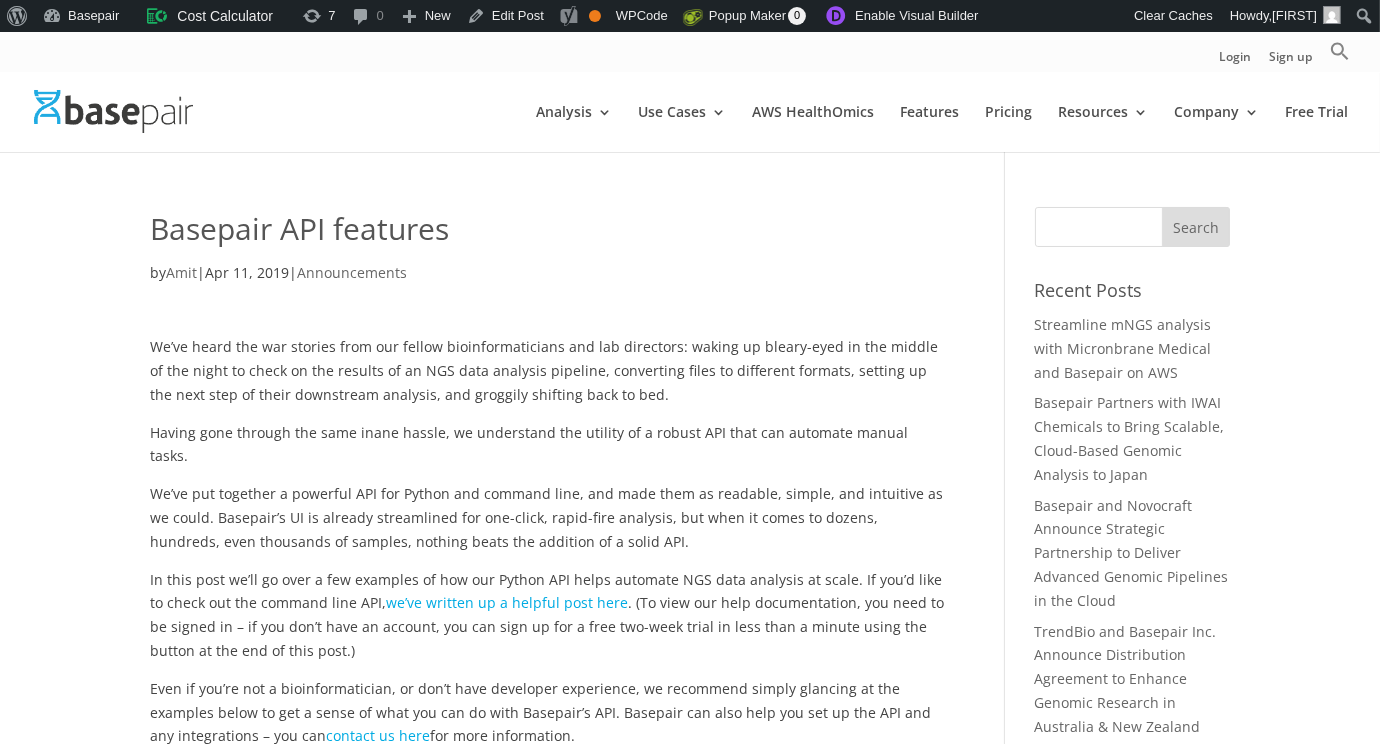 click on "Search for:" at bounding box center (1132, 227) 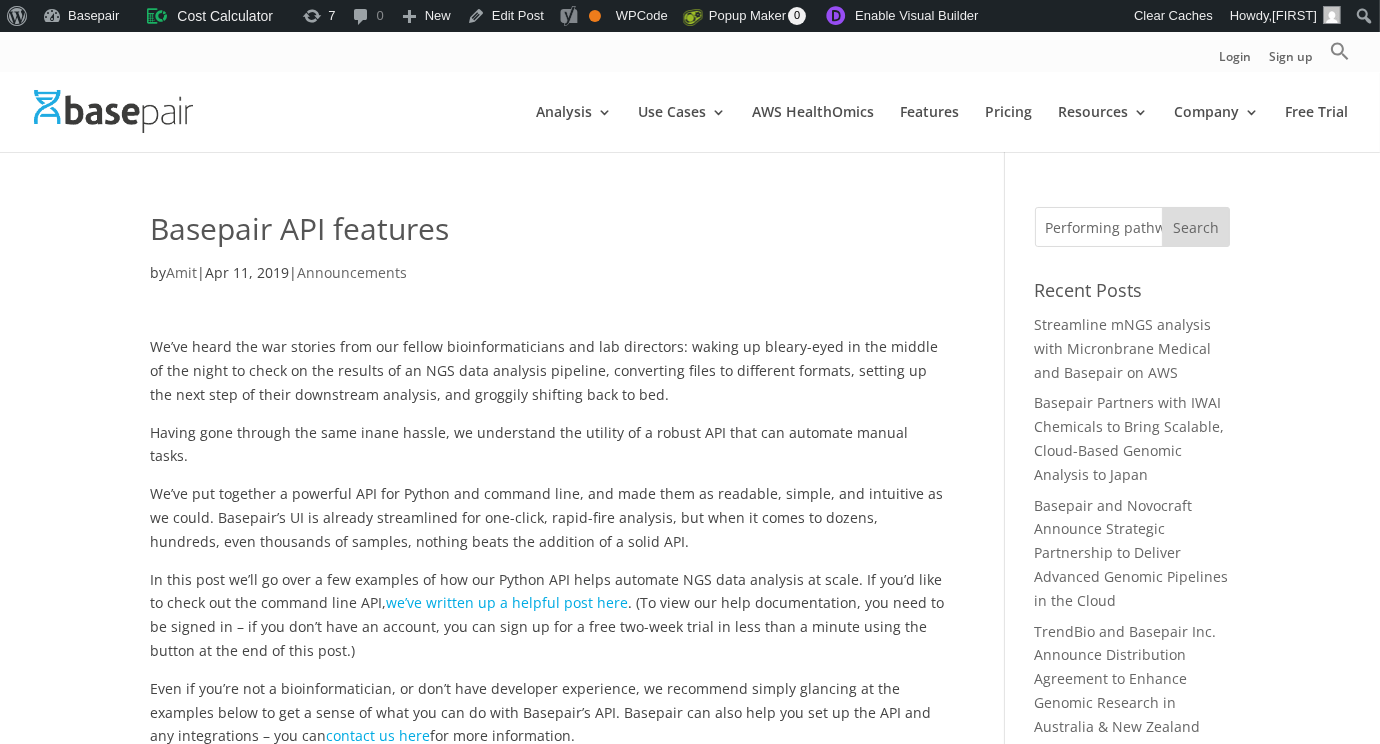 scroll, scrollTop: 0, scrollLeft: 200, axis: horizontal 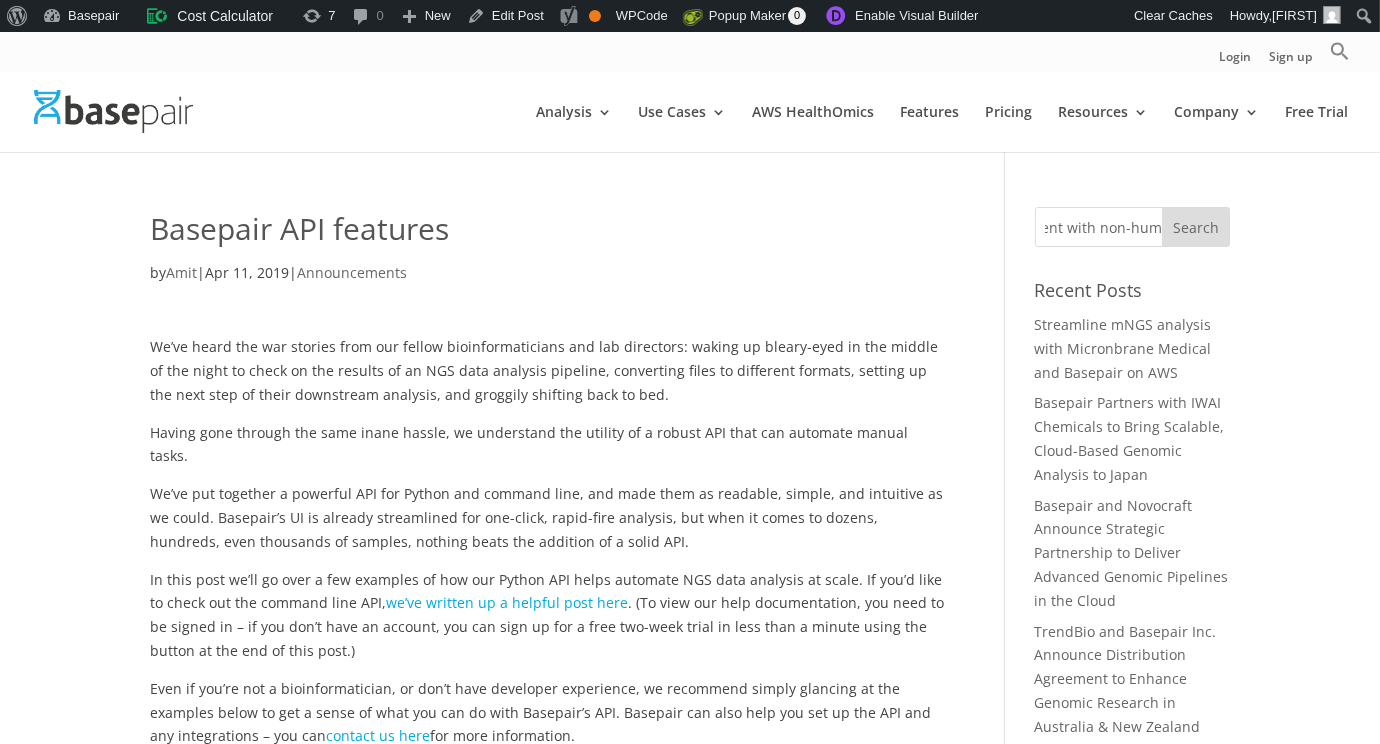 type on "Performing pathway enrichment with non-human species" 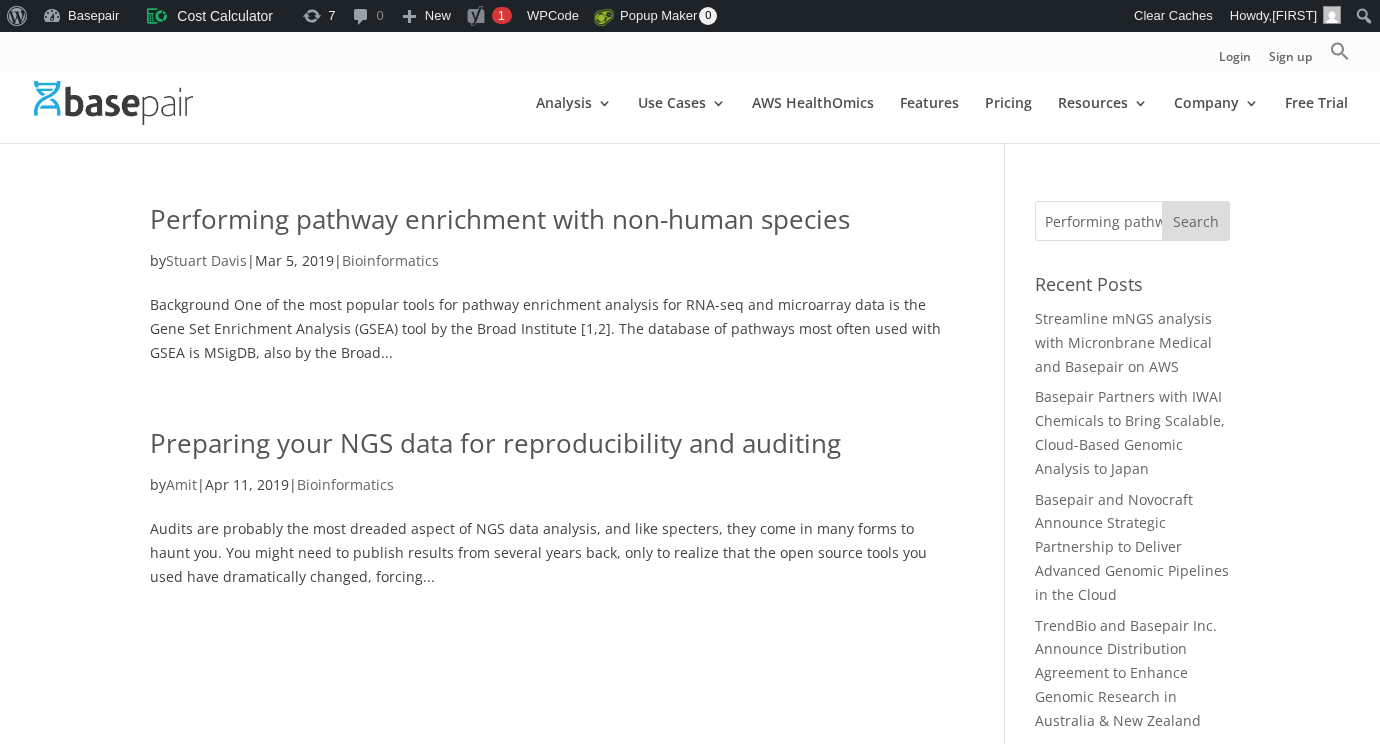 scroll, scrollTop: 0, scrollLeft: 0, axis: both 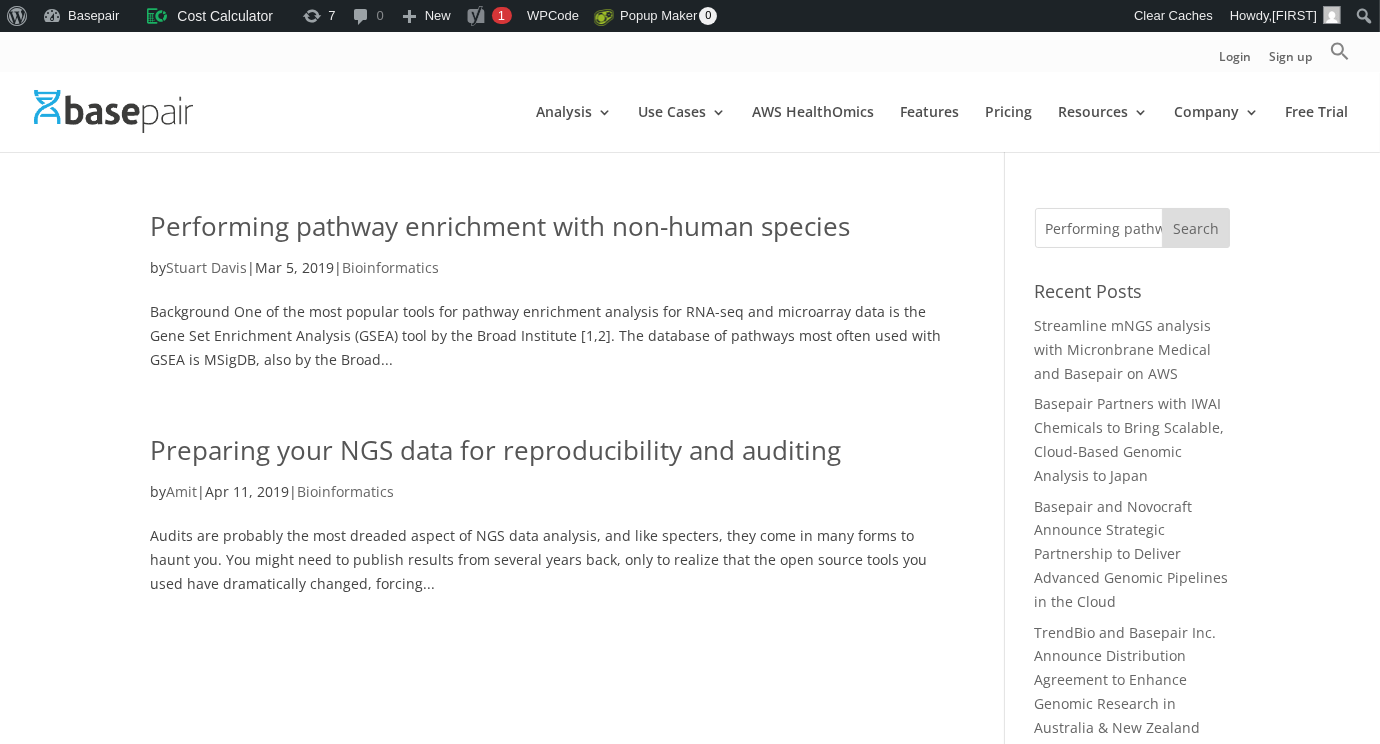 click on "Performing pathway enrichment with non-human species" at bounding box center (500, 226) 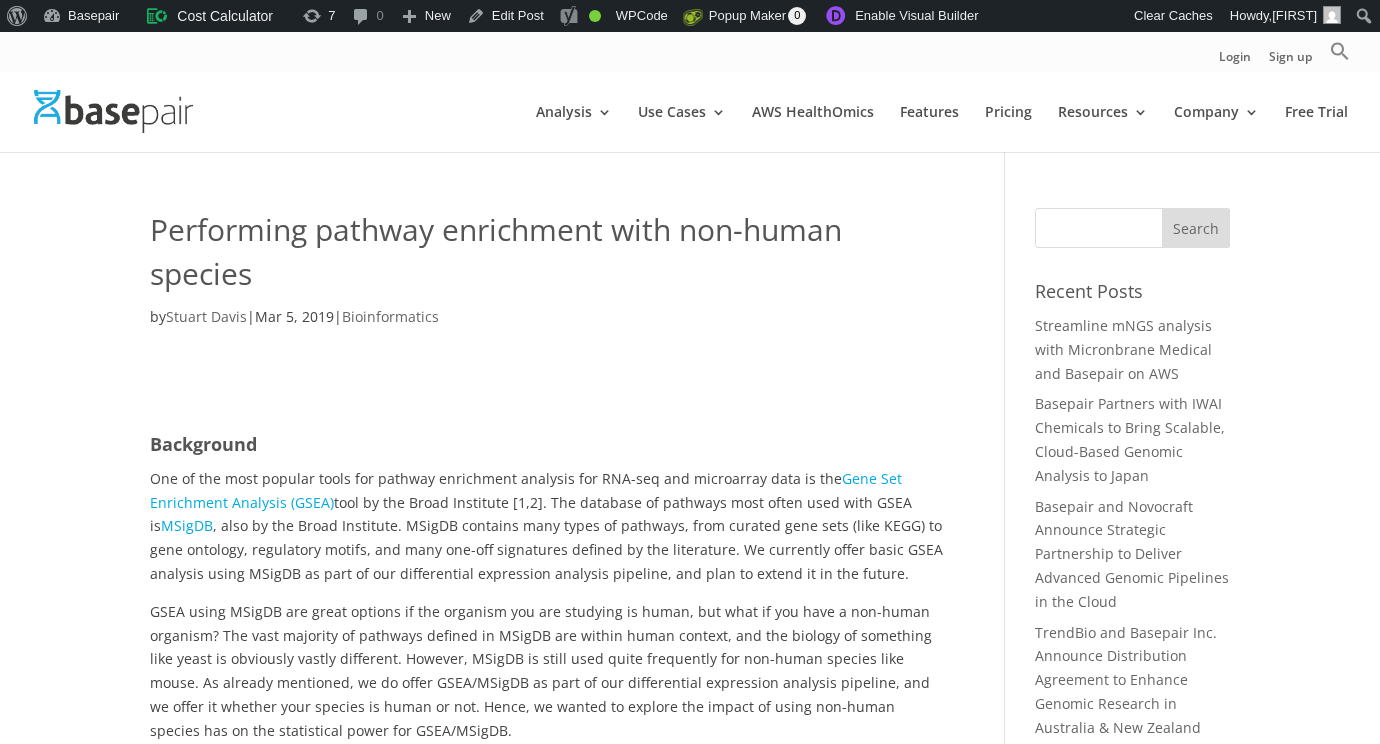 scroll, scrollTop: 0, scrollLeft: 0, axis: both 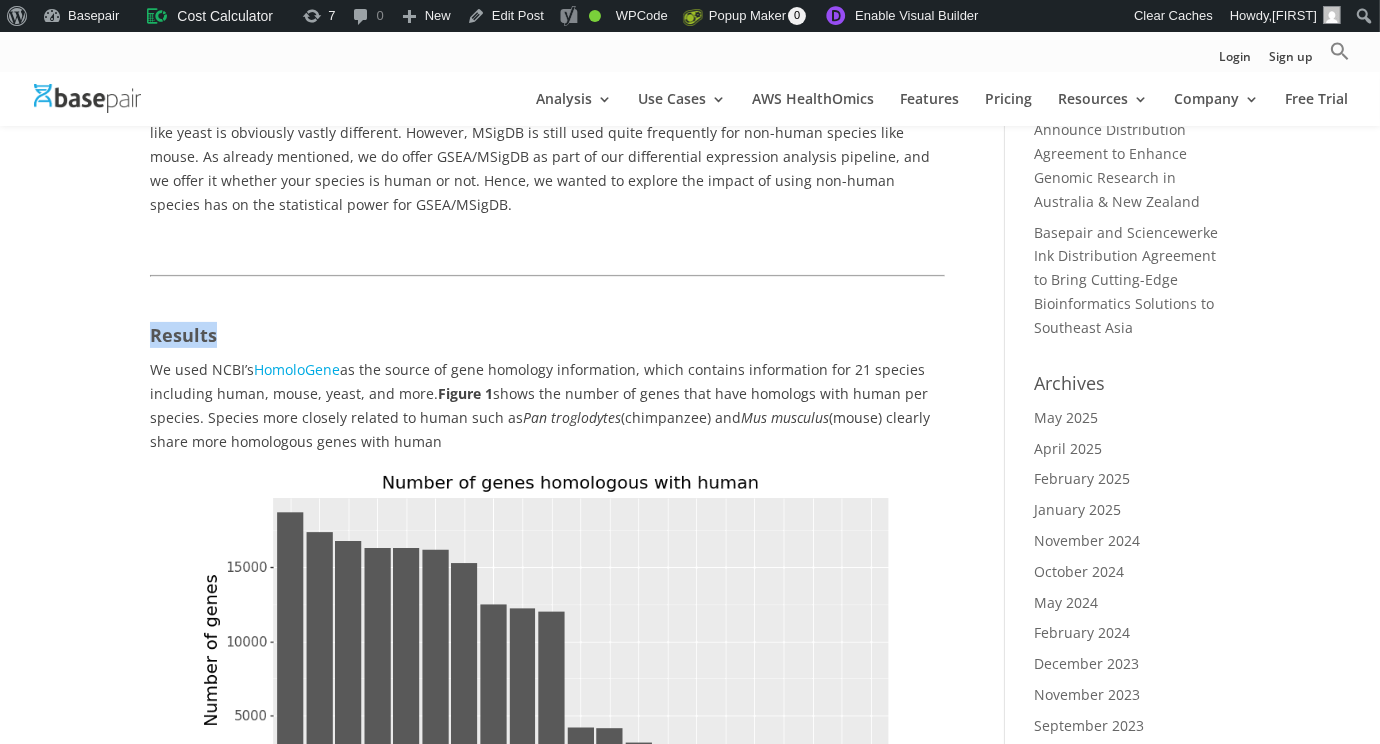 drag, startPoint x: 235, startPoint y: 331, endPoint x: 116, endPoint y: 329, distance: 119.01681 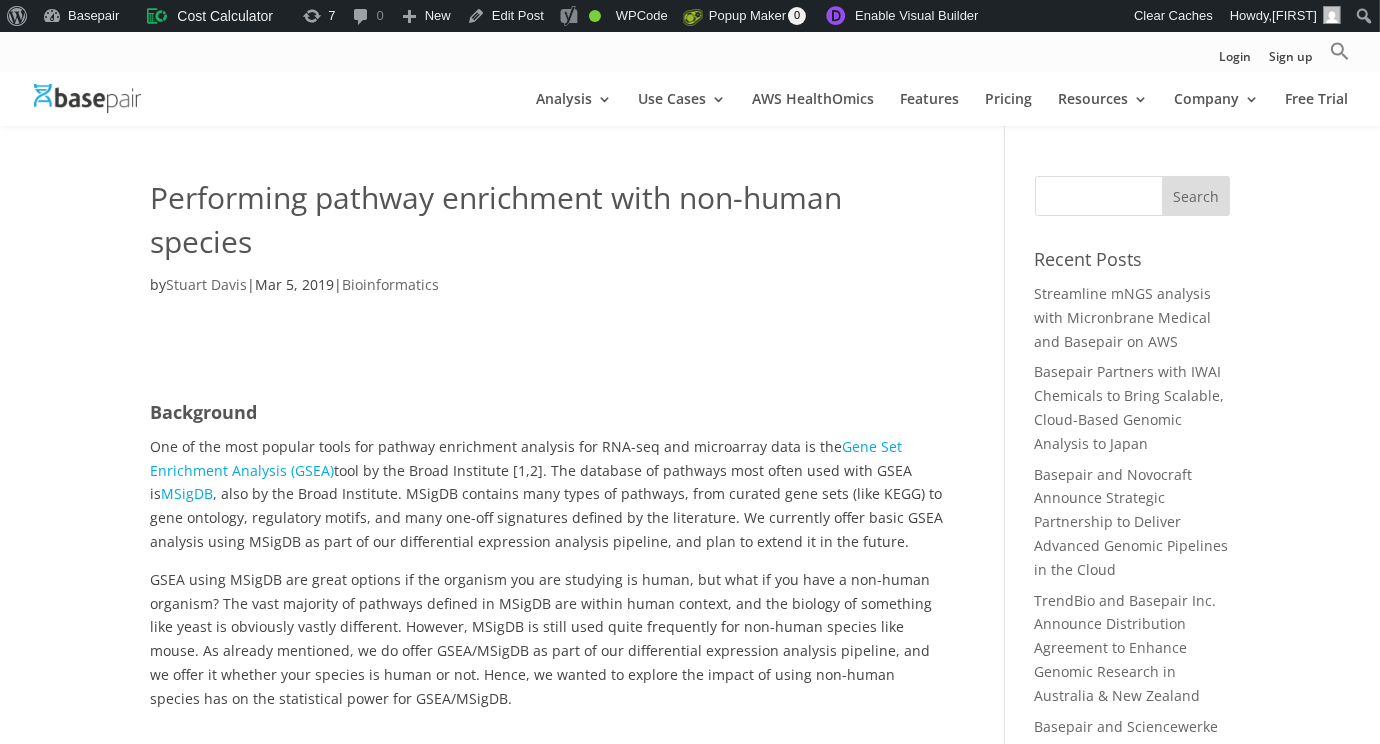 scroll, scrollTop: 0, scrollLeft: 0, axis: both 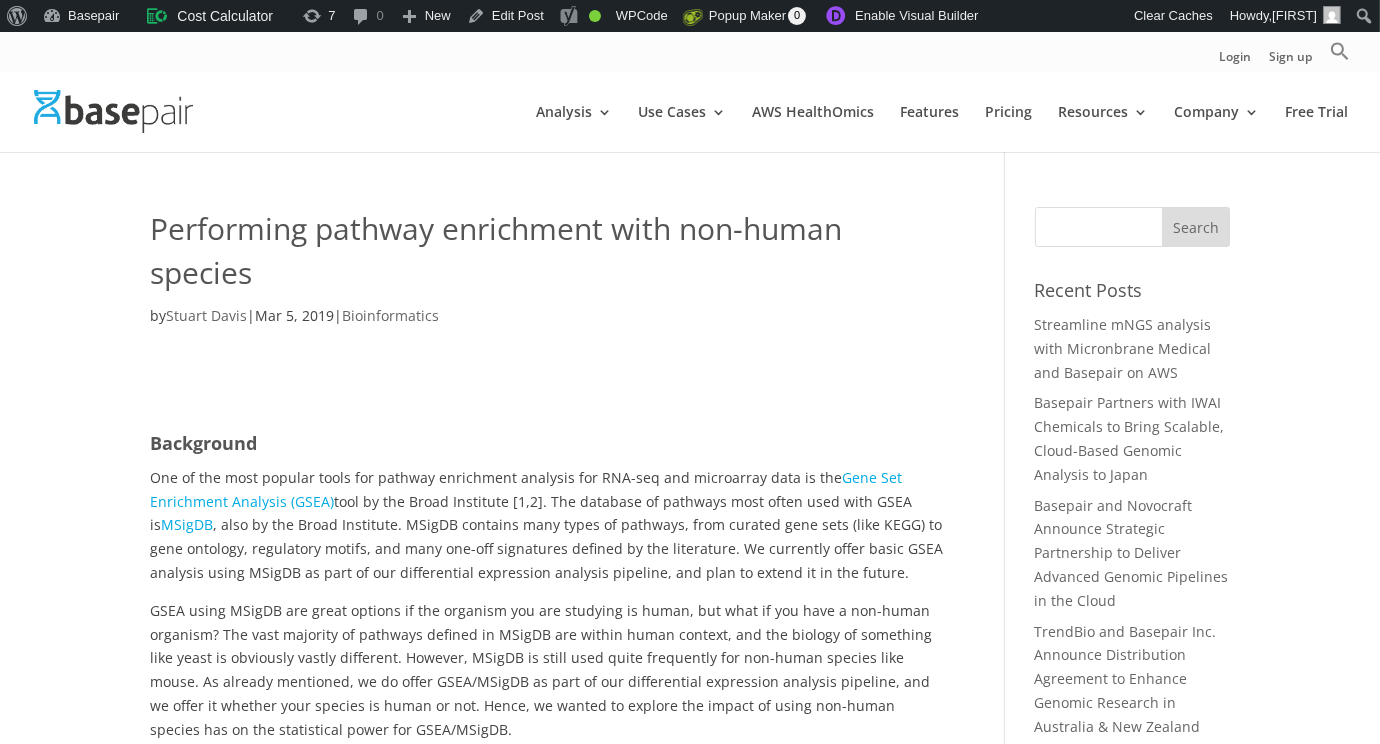 click on "Search for:" at bounding box center [1132, 227] 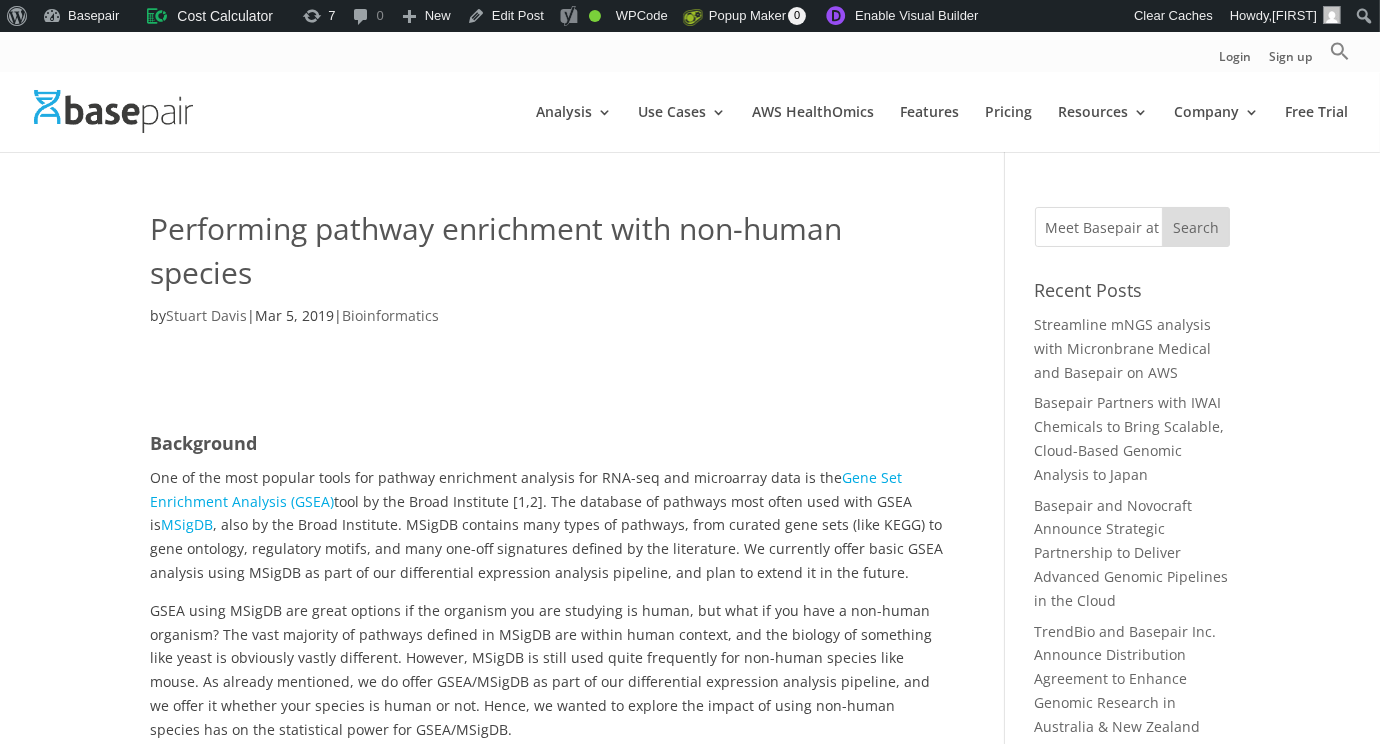 scroll, scrollTop: 0, scrollLeft: 55, axis: horizontal 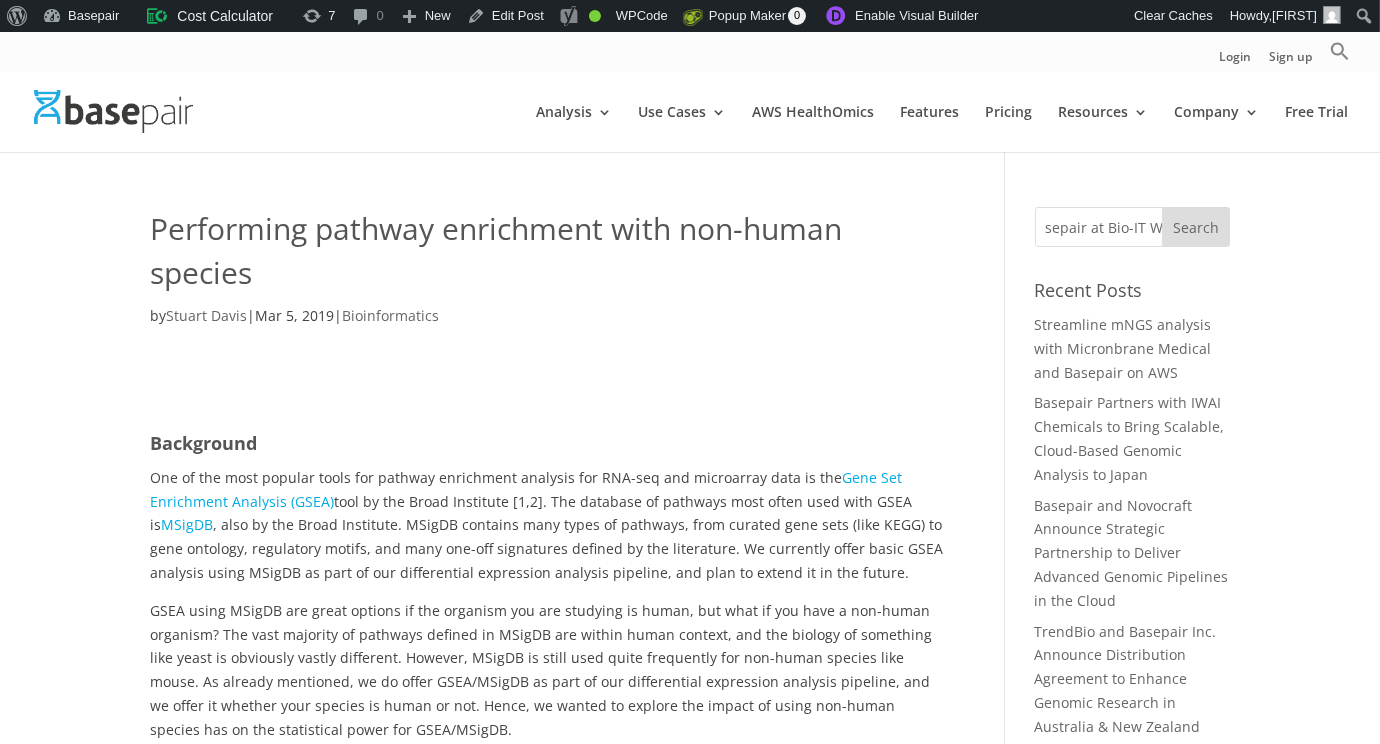 type on "Meet Basepair at Bio-IT World 2019" 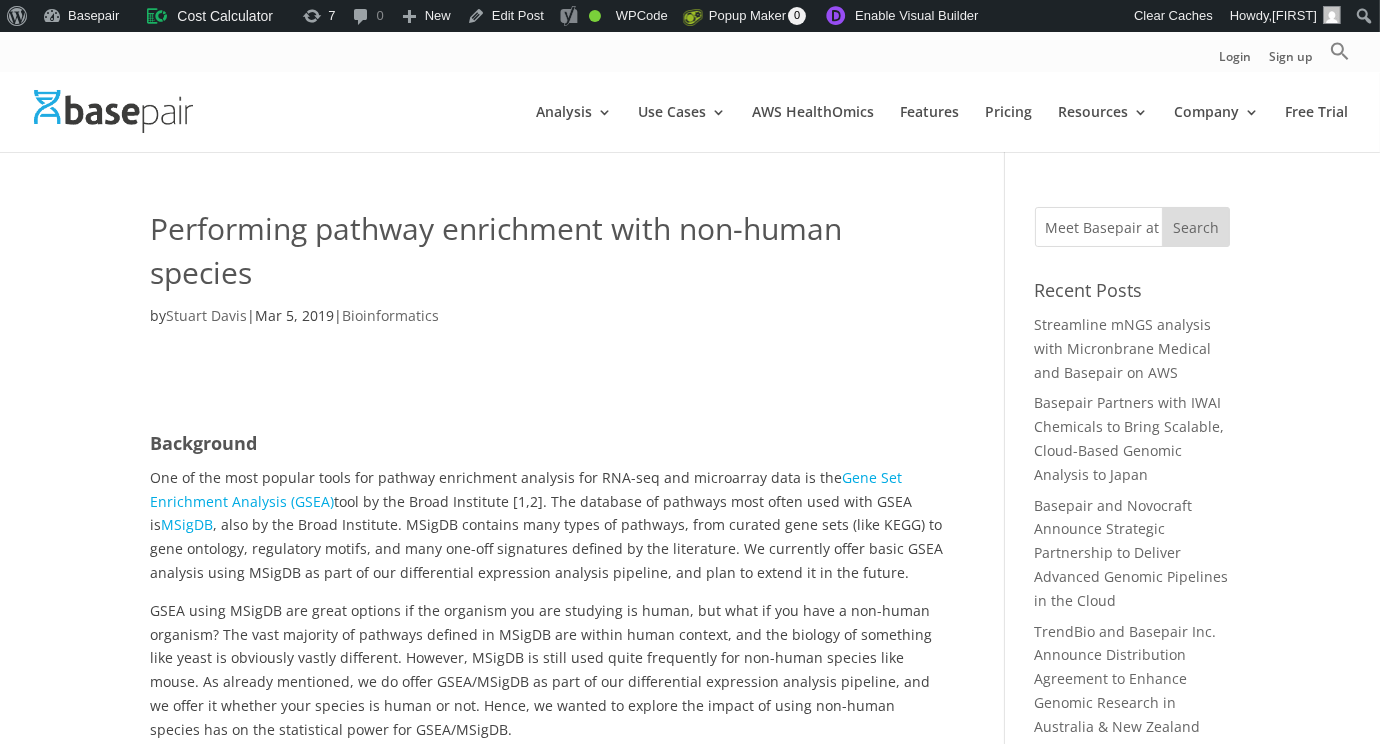 click on "Search" at bounding box center (1196, 227) 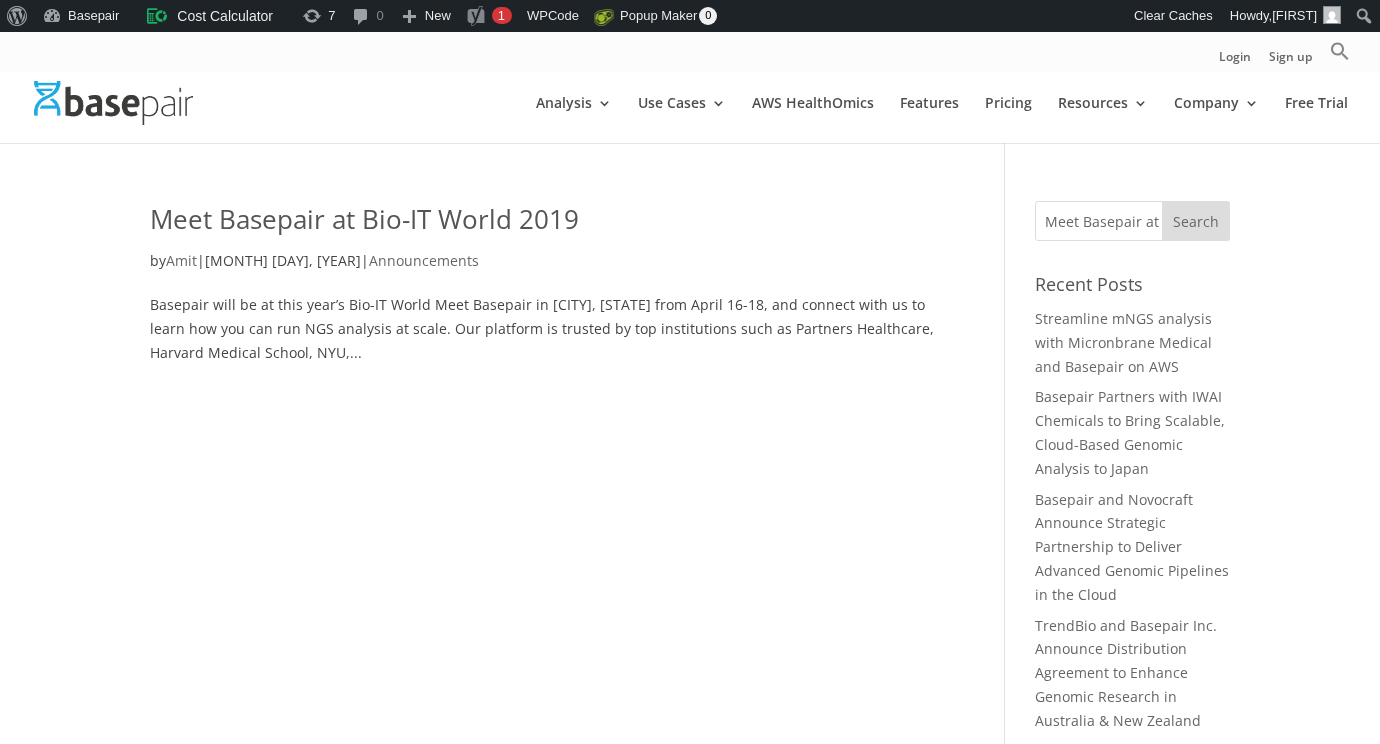 scroll, scrollTop: 0, scrollLeft: 0, axis: both 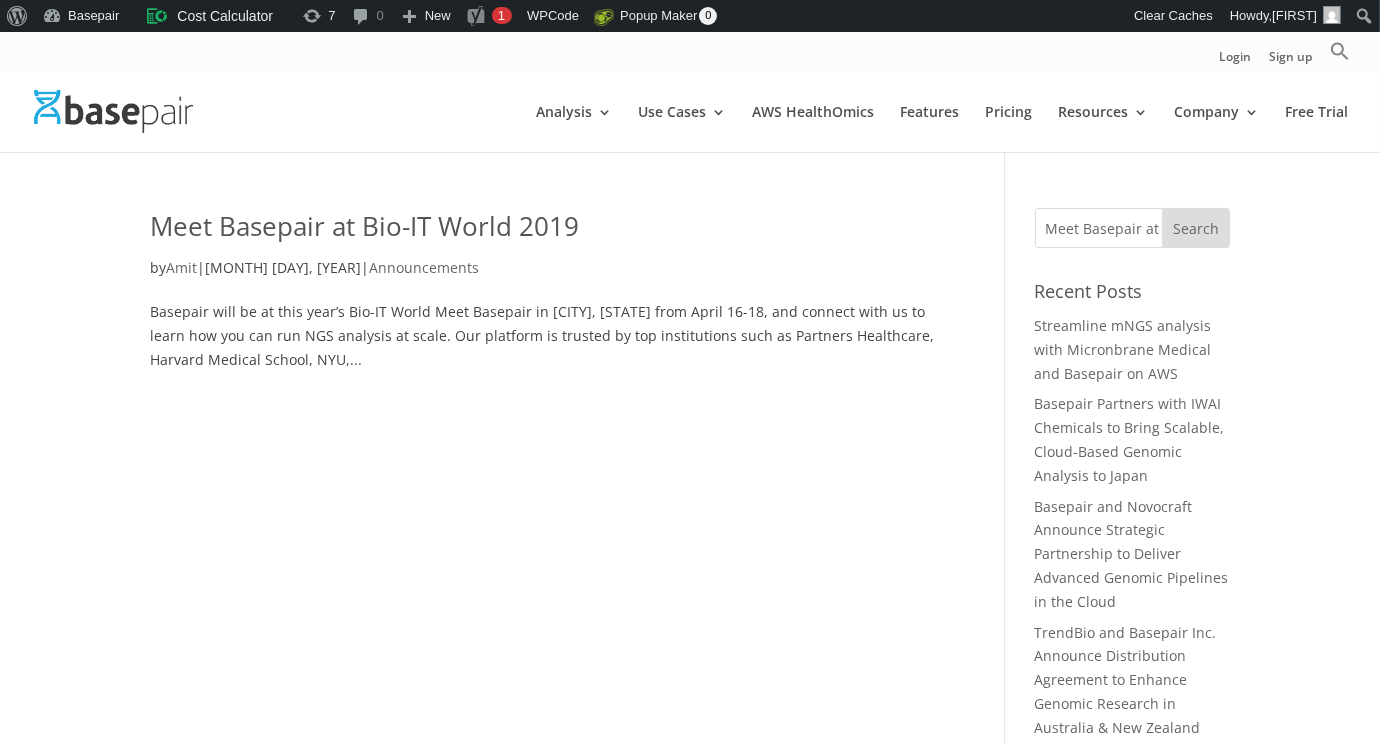 click on "Meet Basepair at Bio-IT World 2019" at bounding box center (547, 232) 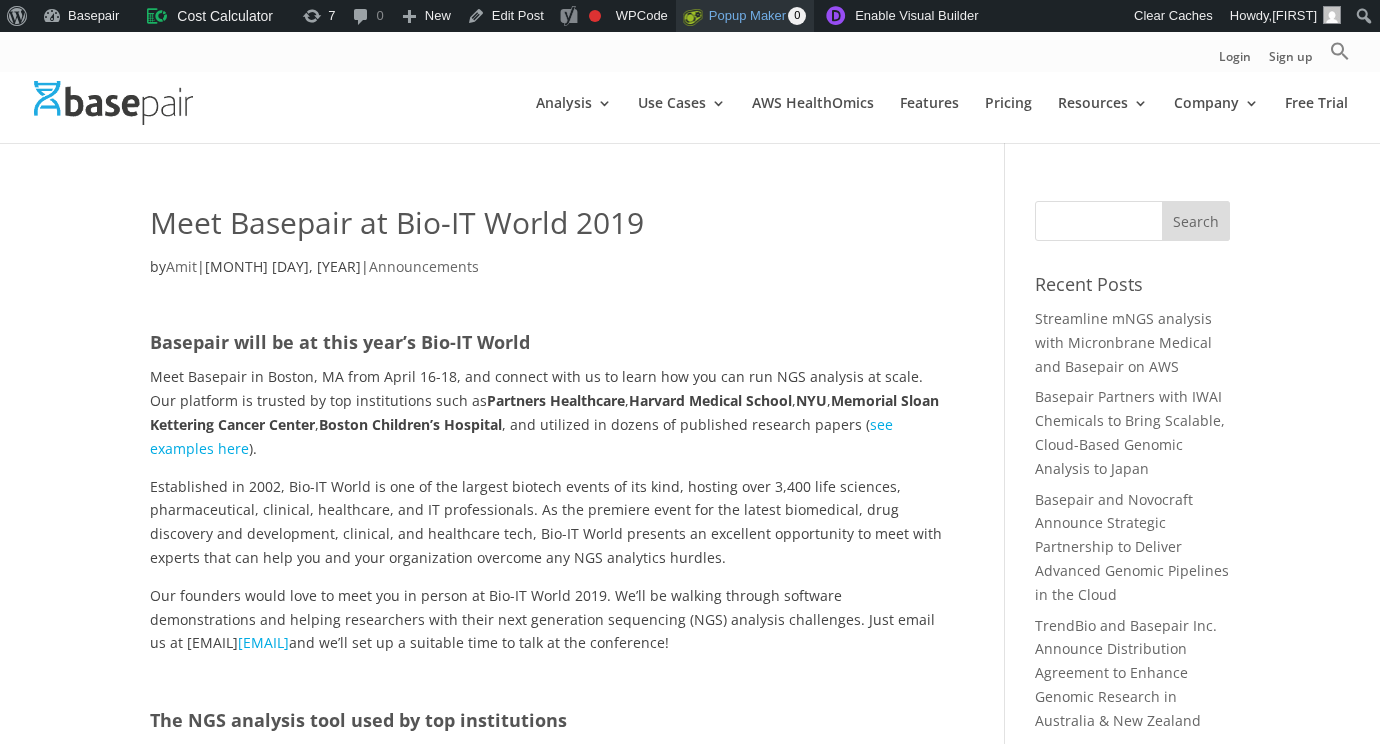 scroll, scrollTop: 0, scrollLeft: 0, axis: both 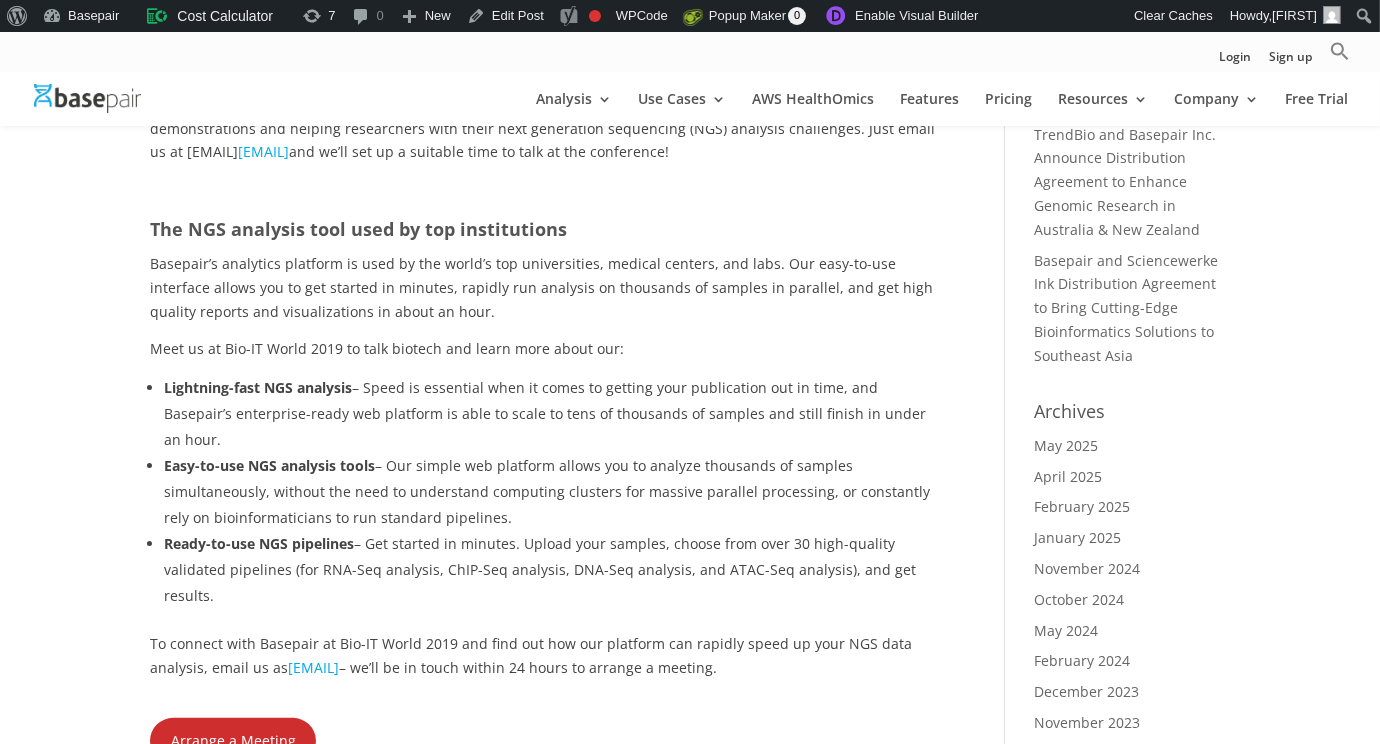click on "Arrange a Meeting" at bounding box center [233, 741] 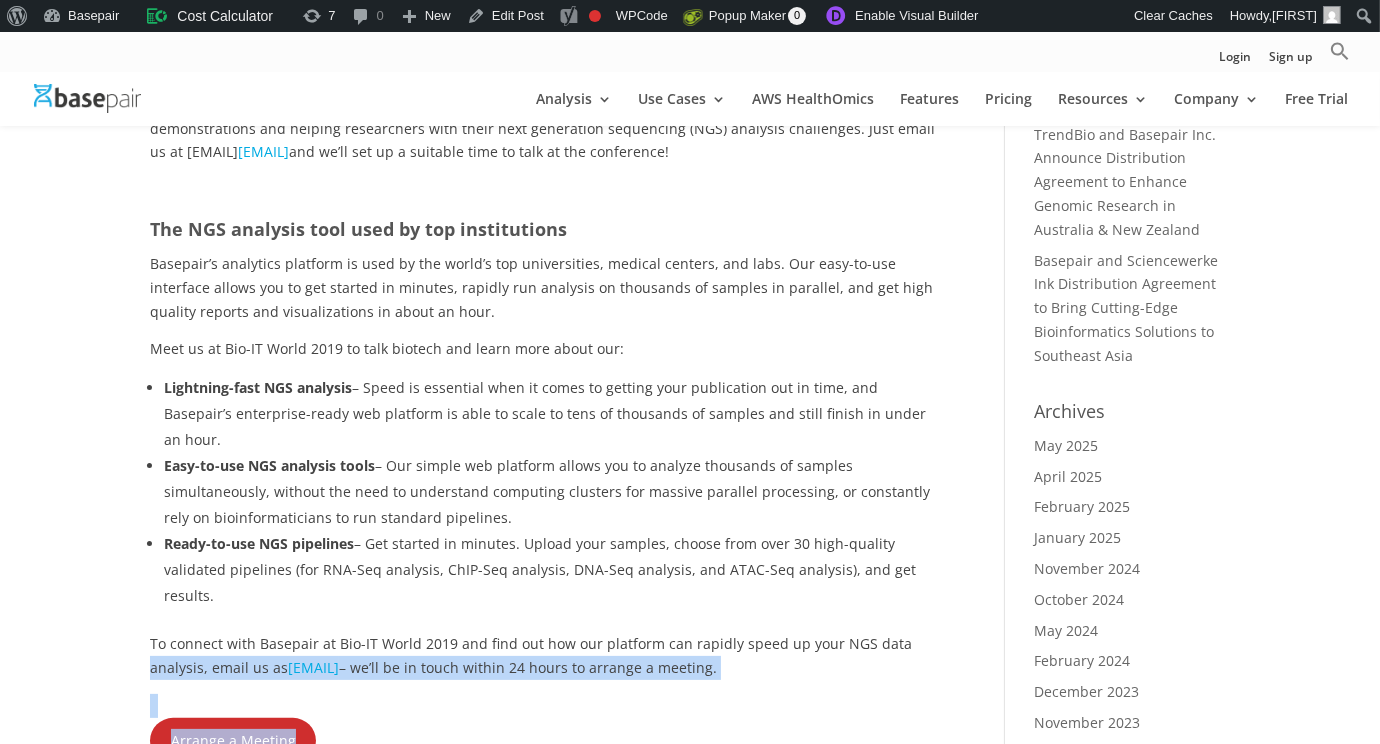 drag, startPoint x: 135, startPoint y: 632, endPoint x: 352, endPoint y: 711, distance: 230.93289 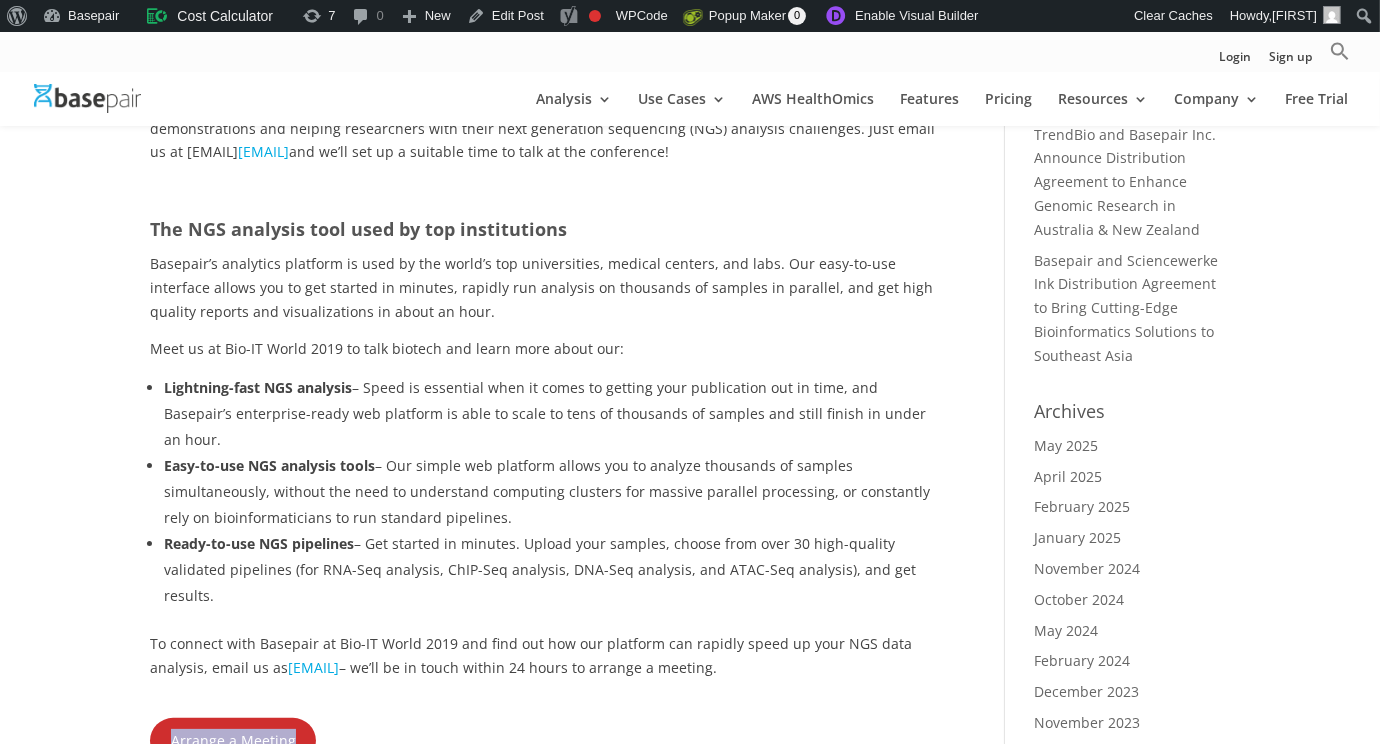 drag, startPoint x: 152, startPoint y: 656, endPoint x: 396, endPoint y: 681, distance: 245.27739 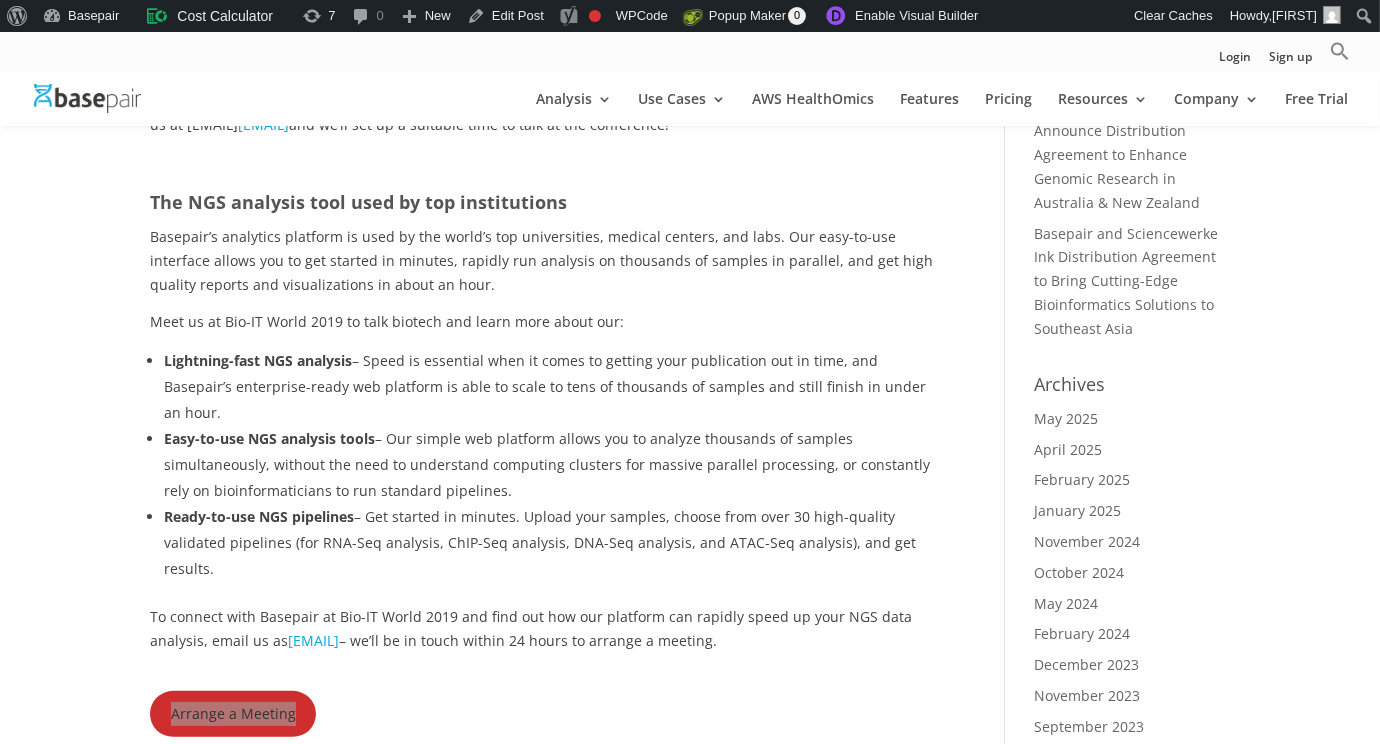 scroll, scrollTop: 499, scrollLeft: 0, axis: vertical 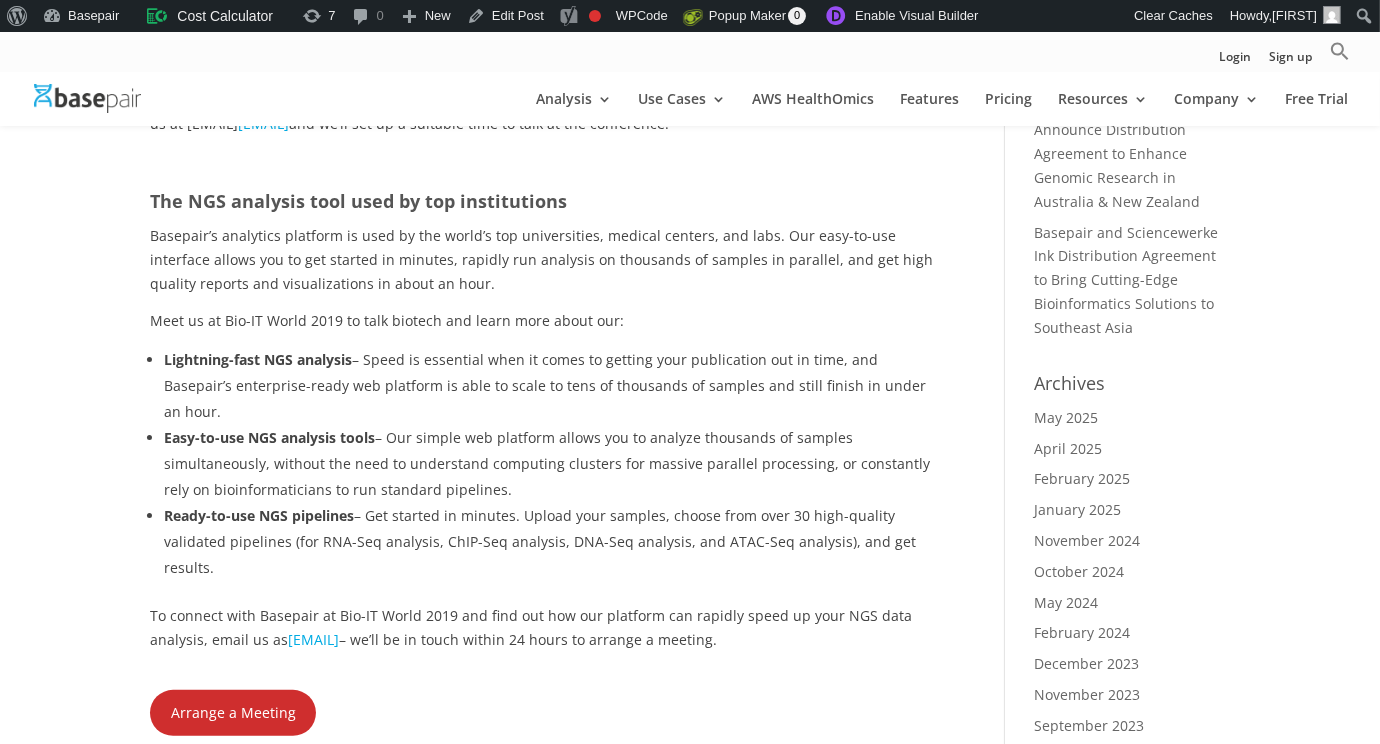 click on "Arrange a Meeting" at bounding box center [547, 713] 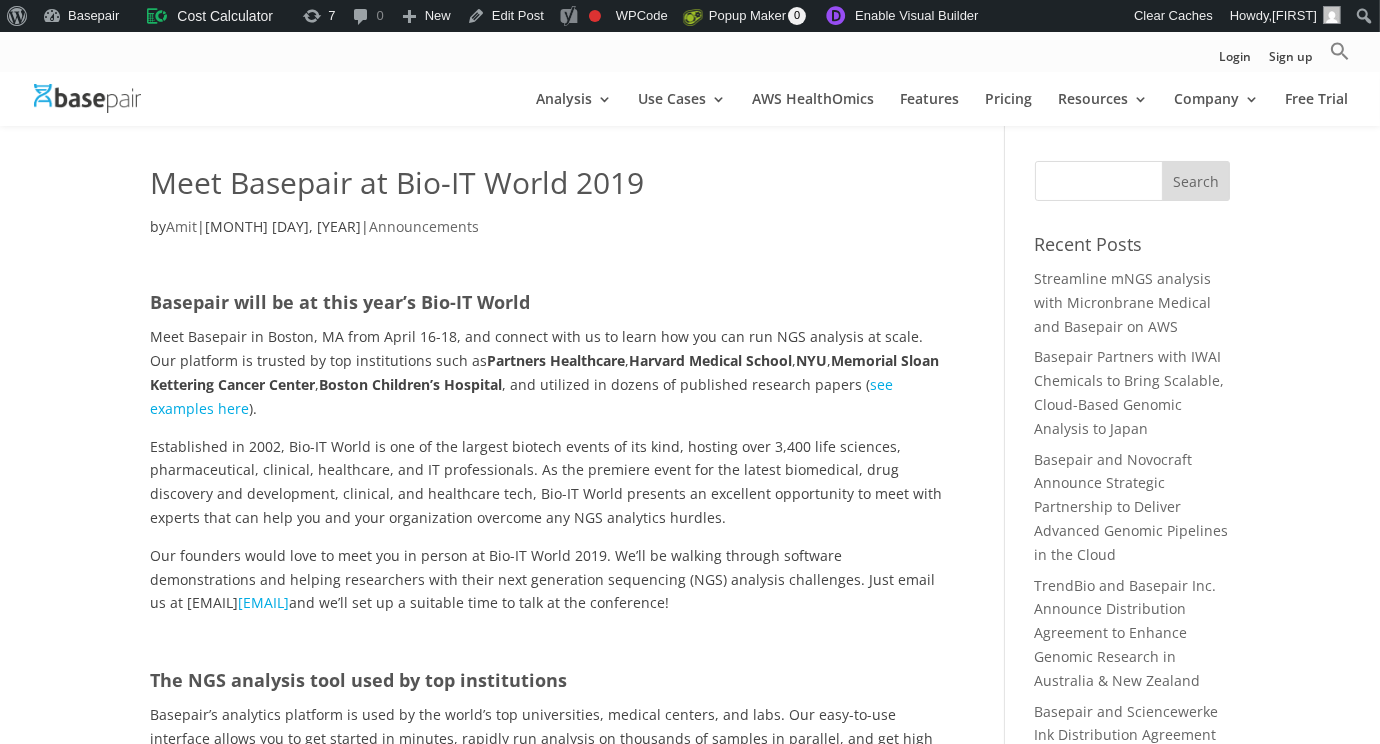 scroll, scrollTop: 0, scrollLeft: 0, axis: both 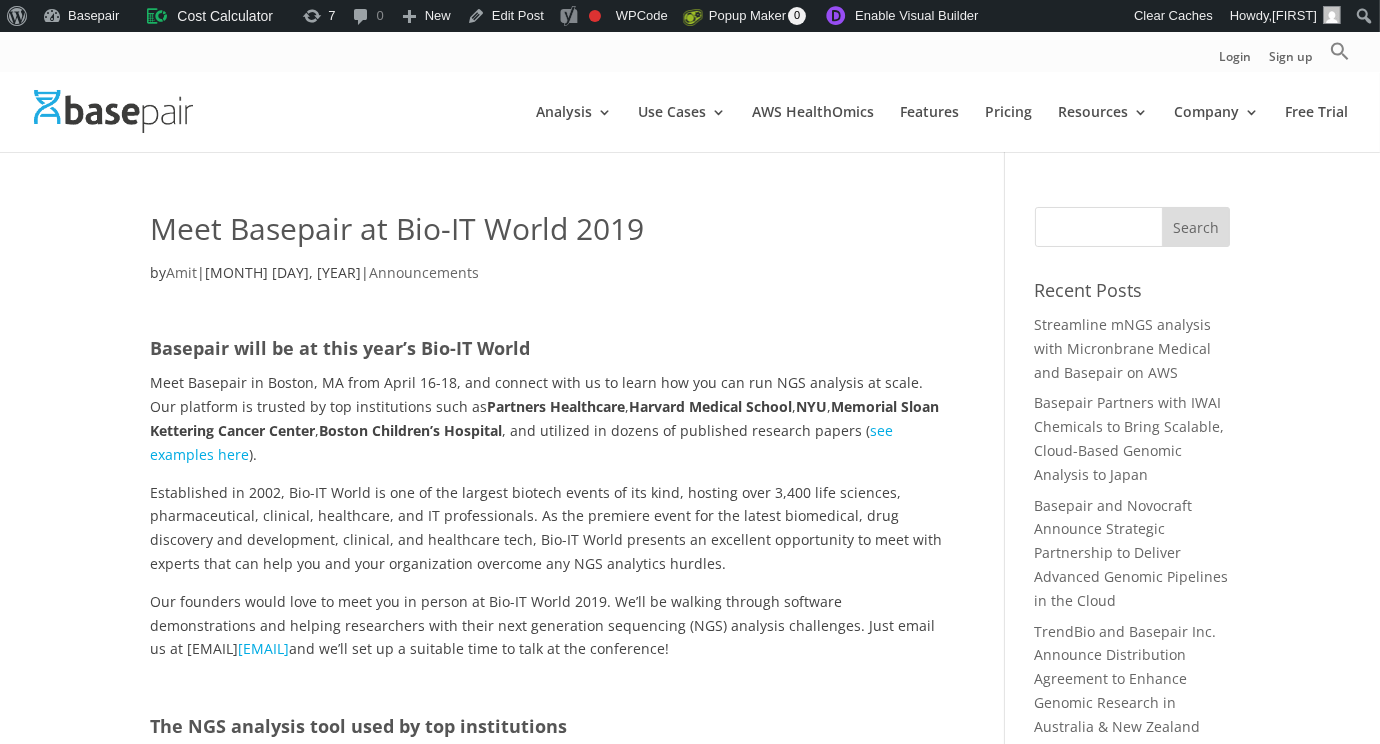 click on "Search for:" at bounding box center [1132, 227] 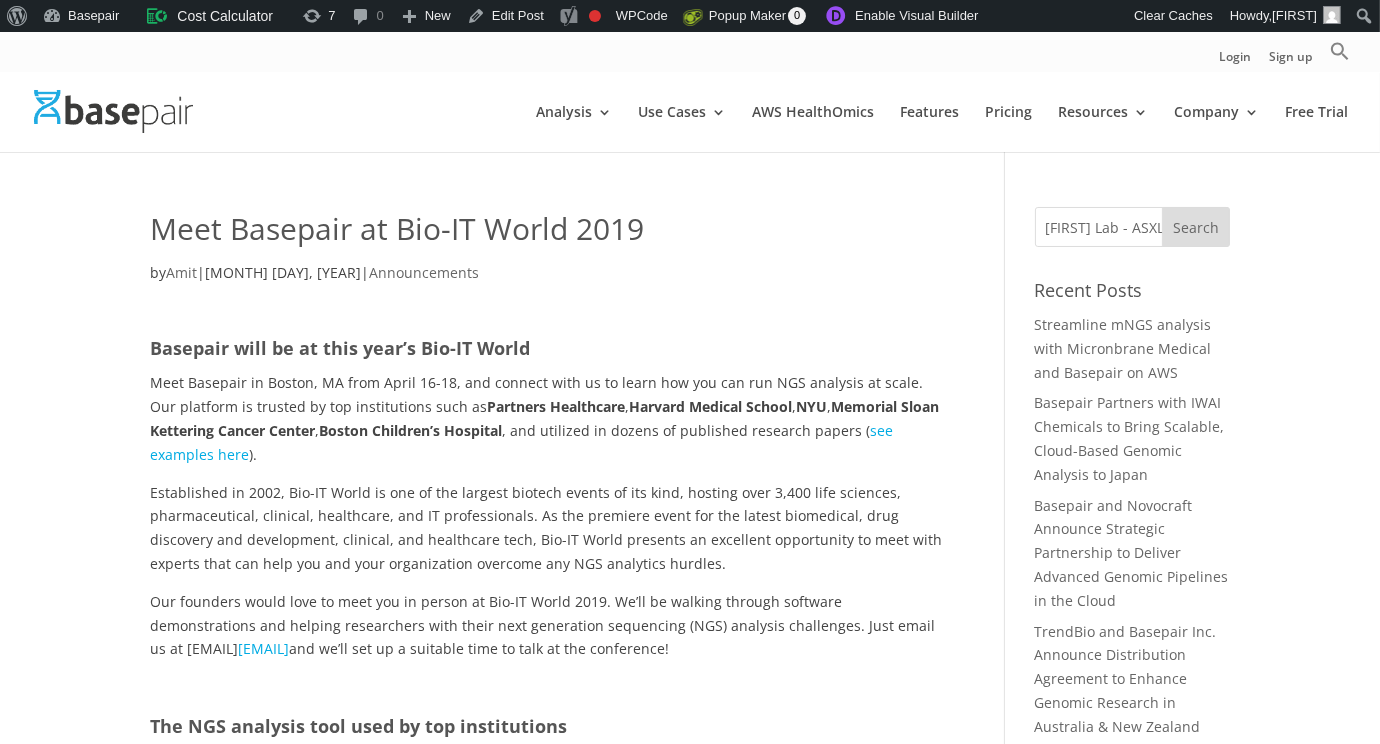 type on "Abdel-Wahab Lab - ASXL2" 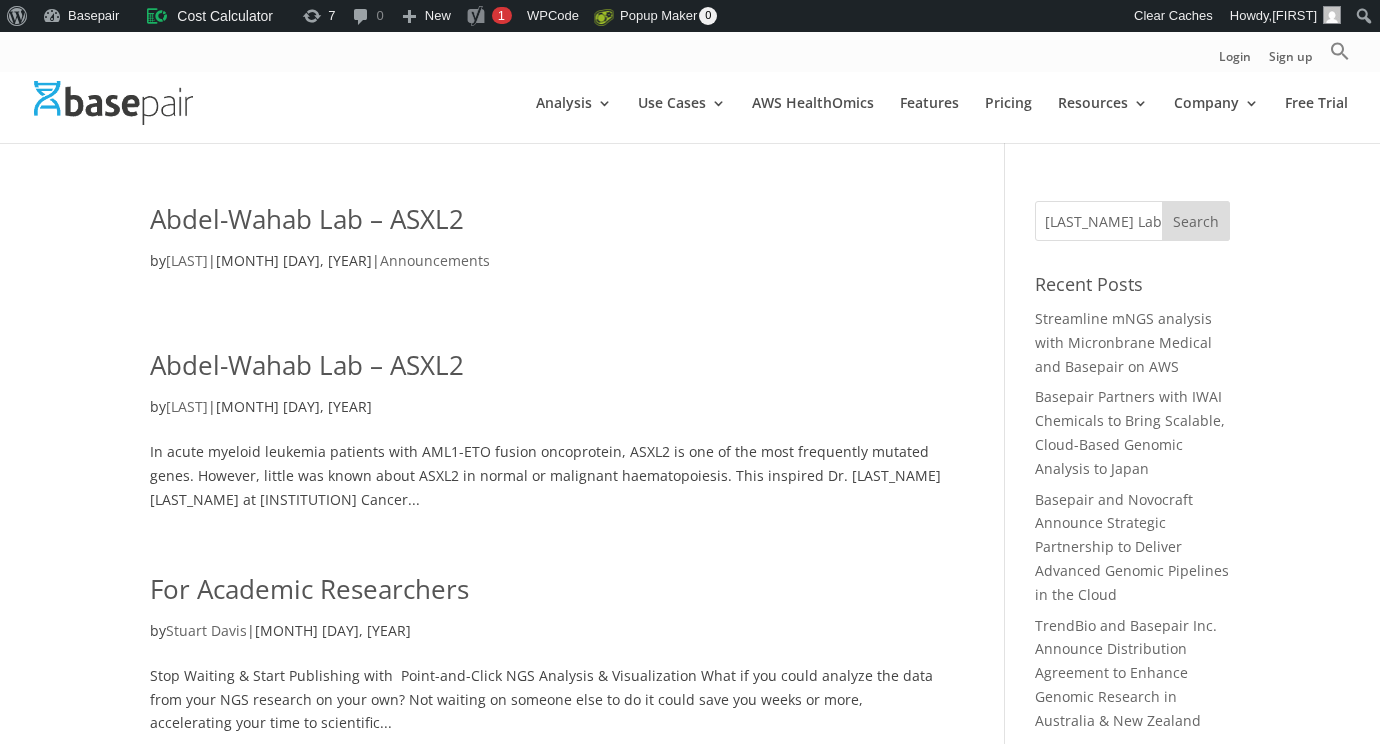 scroll, scrollTop: 0, scrollLeft: 0, axis: both 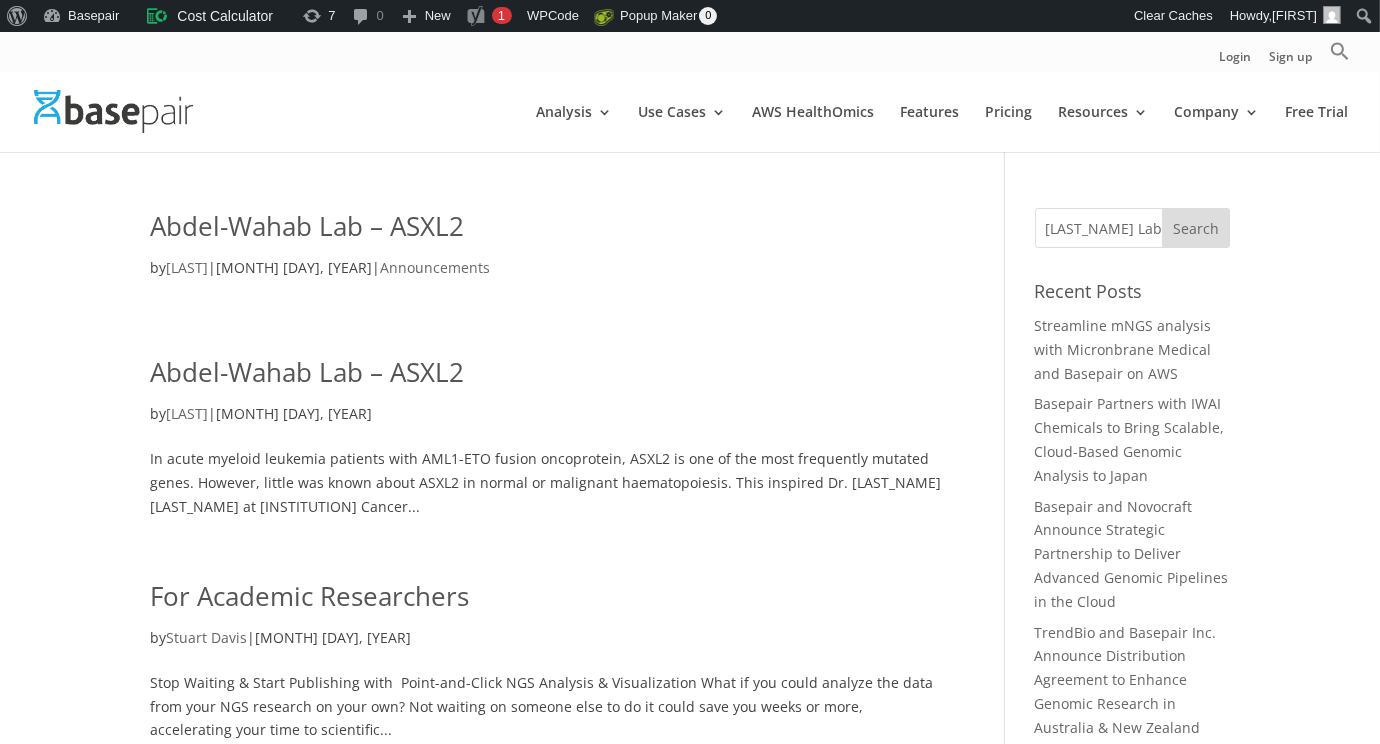click on "Abdel-Wahab Lab – ASXL2" at bounding box center (307, 226) 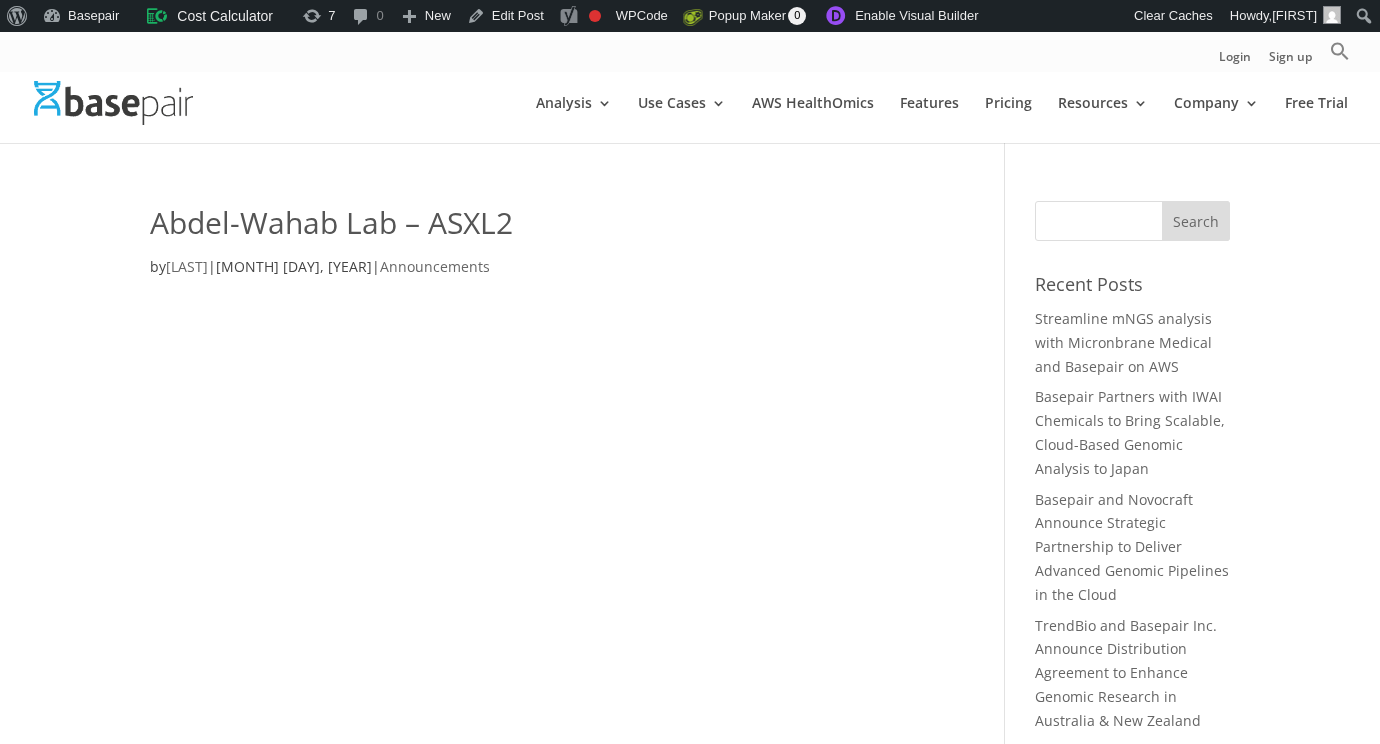 scroll, scrollTop: 0, scrollLeft: 0, axis: both 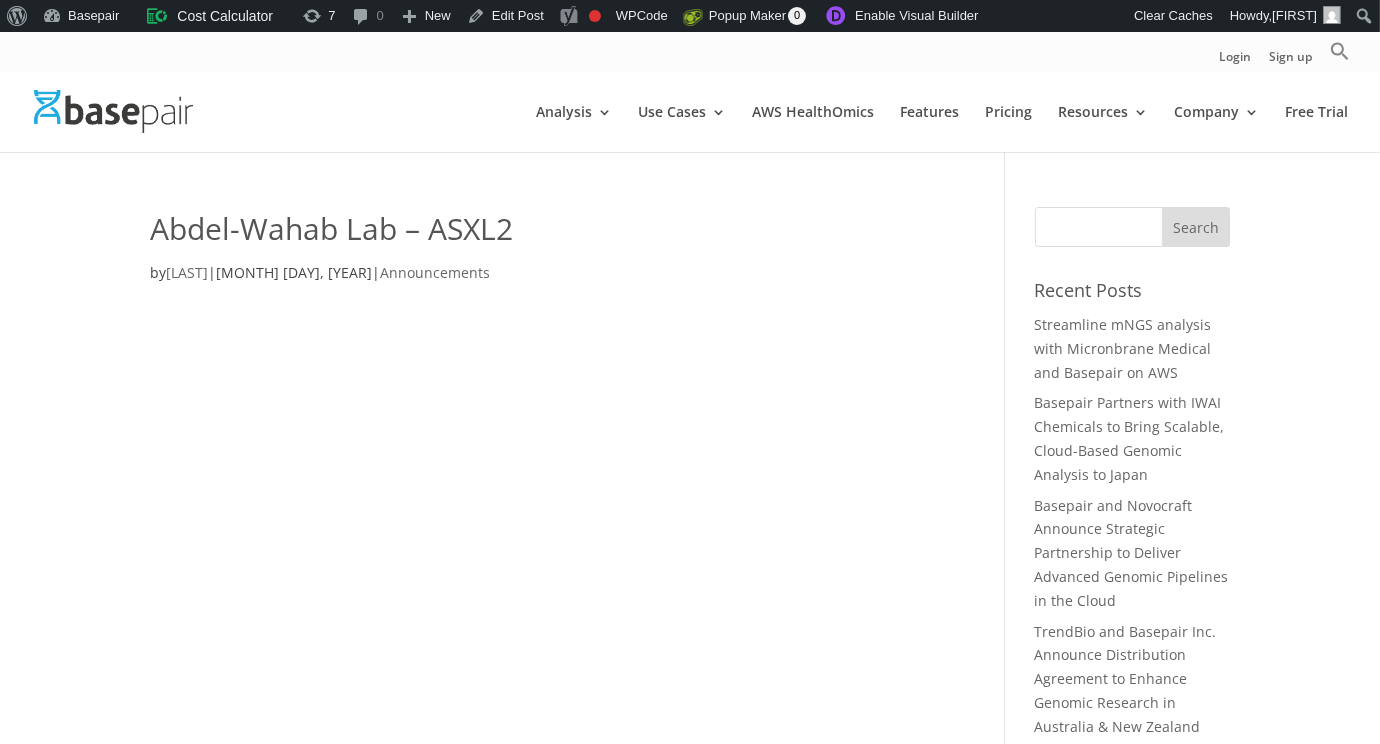 click on "Abdel-Wahab Lab – ASXL2" at bounding box center [547, 234] 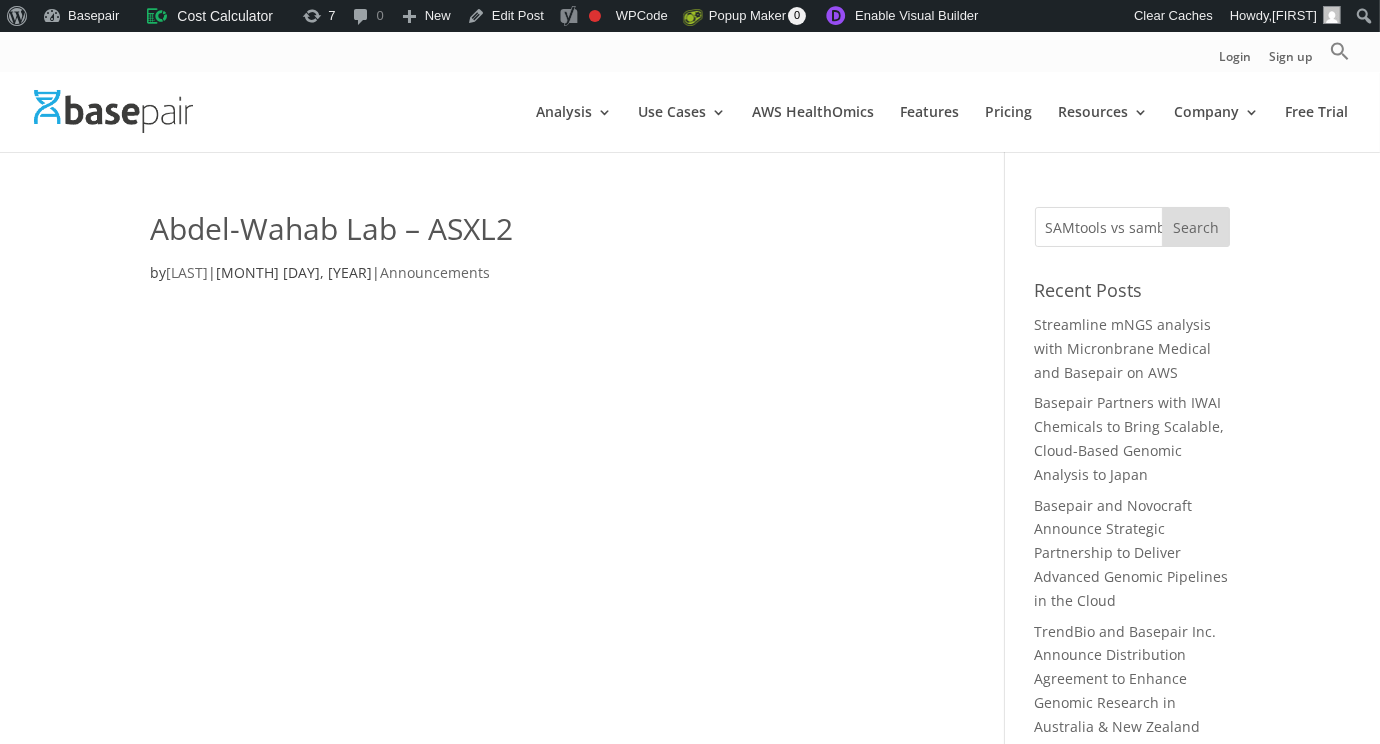 scroll, scrollTop: 0, scrollLeft: 214, axis: horizontal 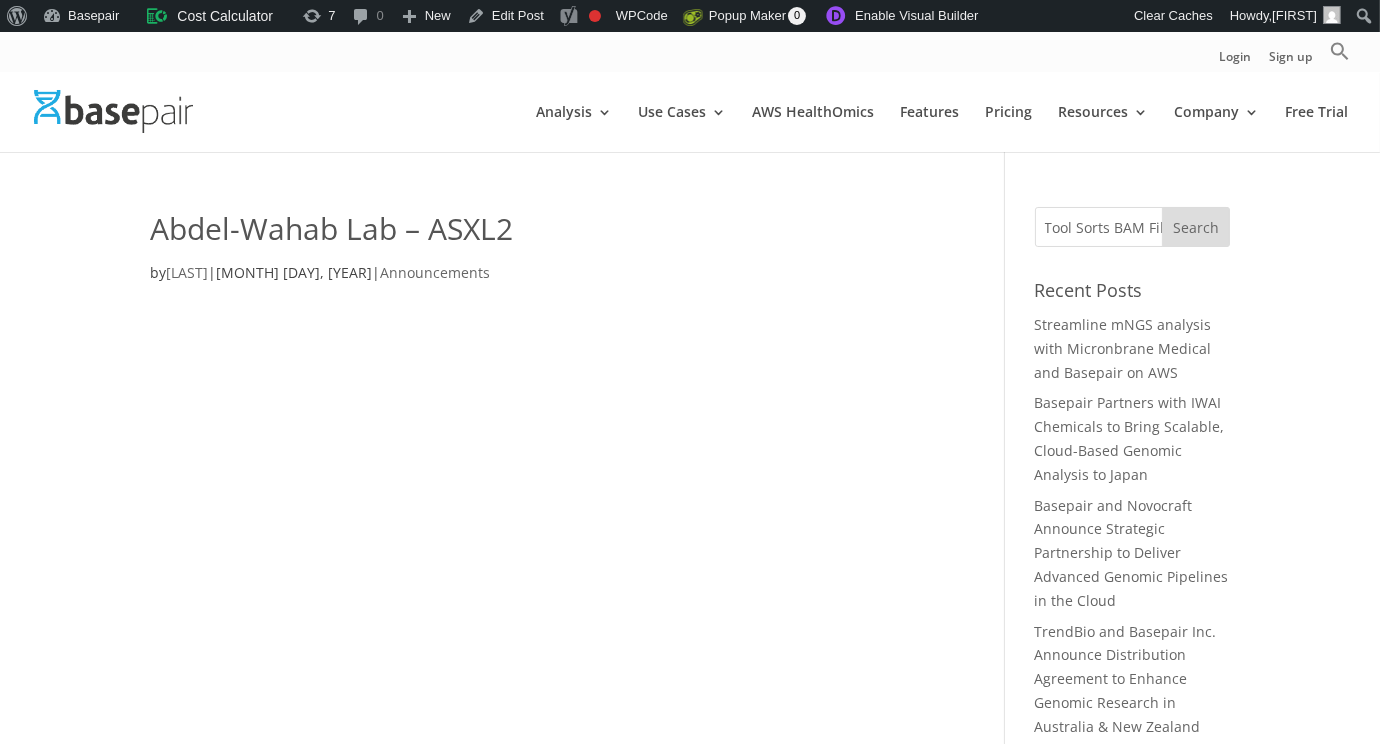 type on "SAMtools vs sambamba: Which Tool Sorts BAM Files Faster?" 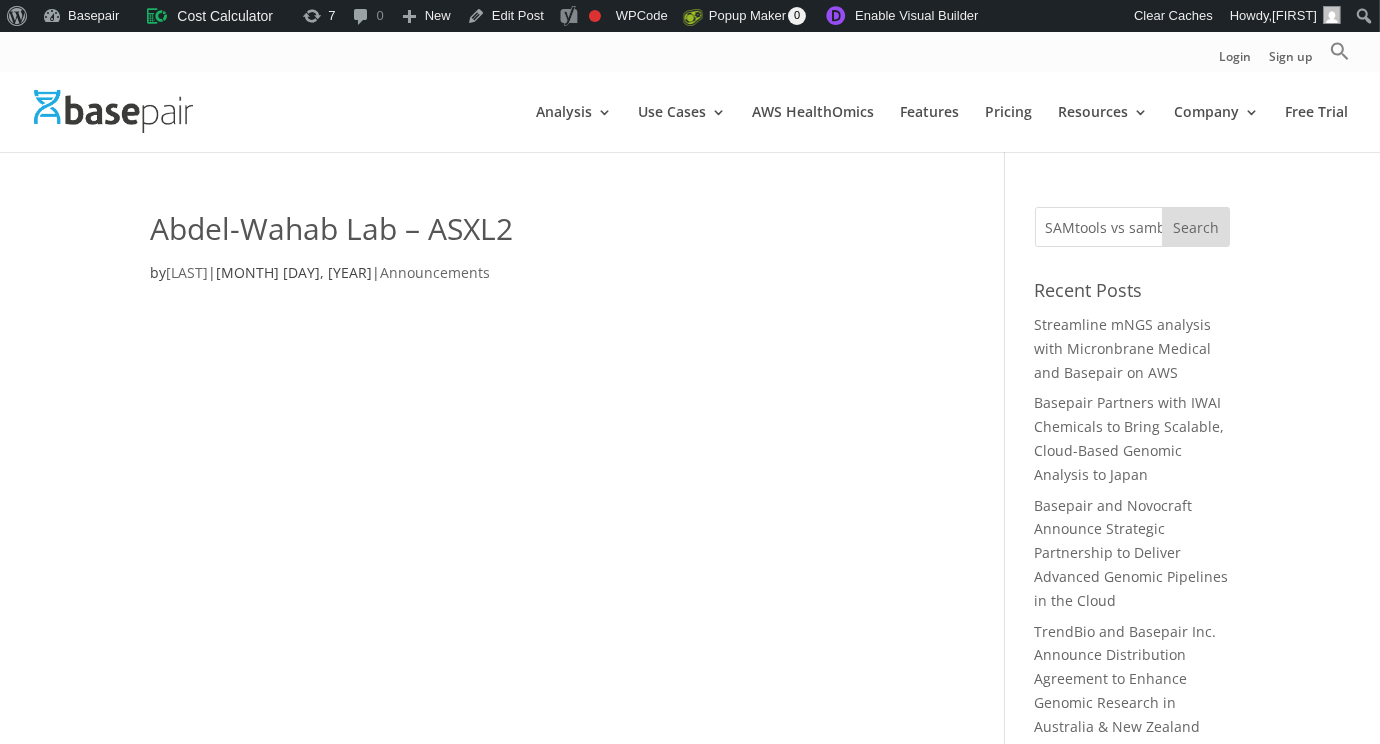 click on "Search" at bounding box center (1196, 227) 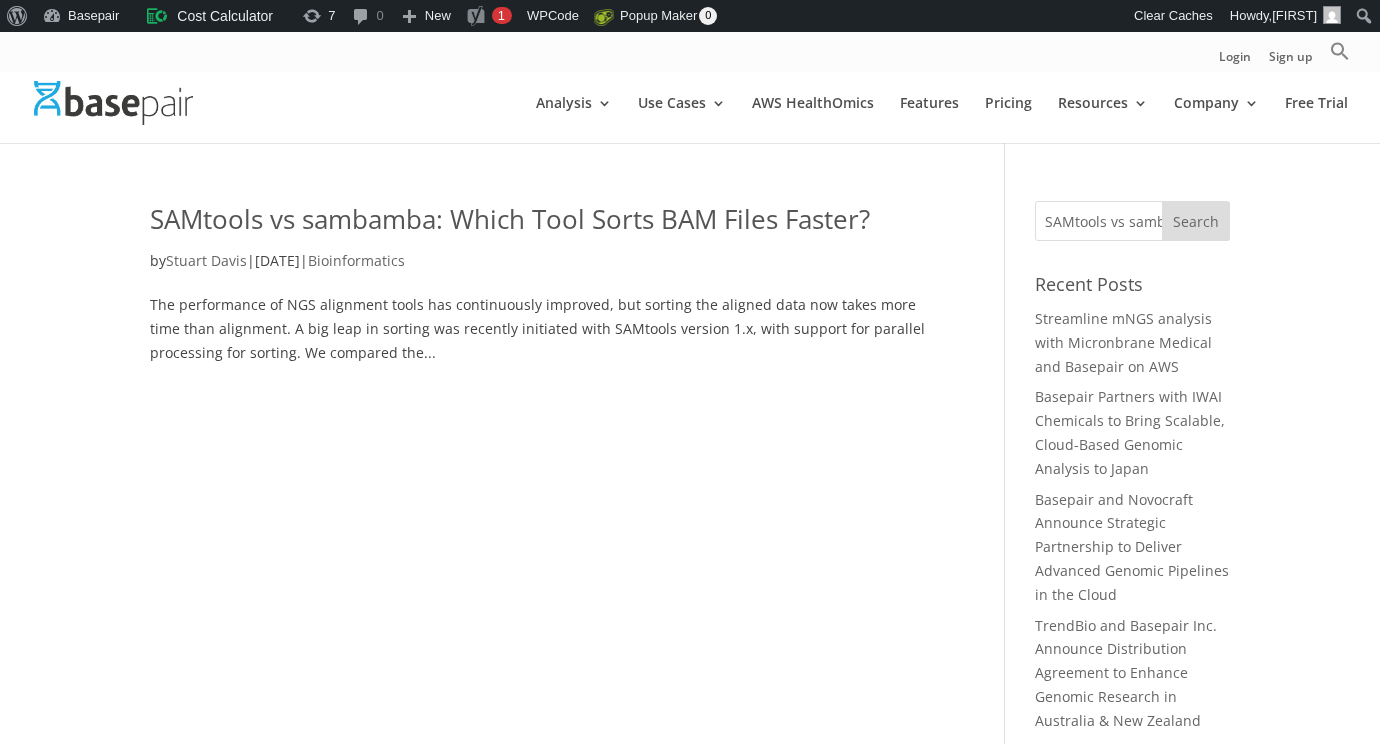 scroll, scrollTop: 0, scrollLeft: 0, axis: both 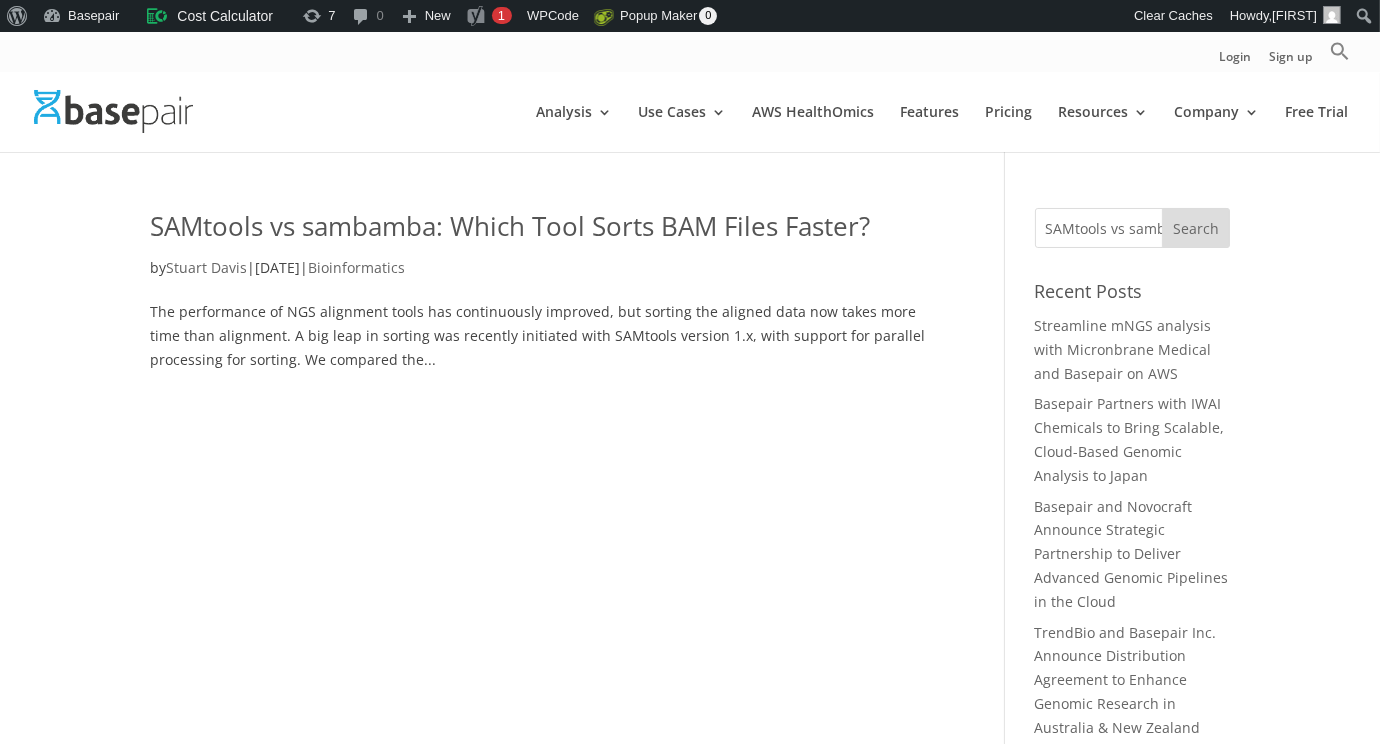 click on "SAMtools vs sambamba: Which Tool Sorts BAM Files Faster?" at bounding box center [510, 226] 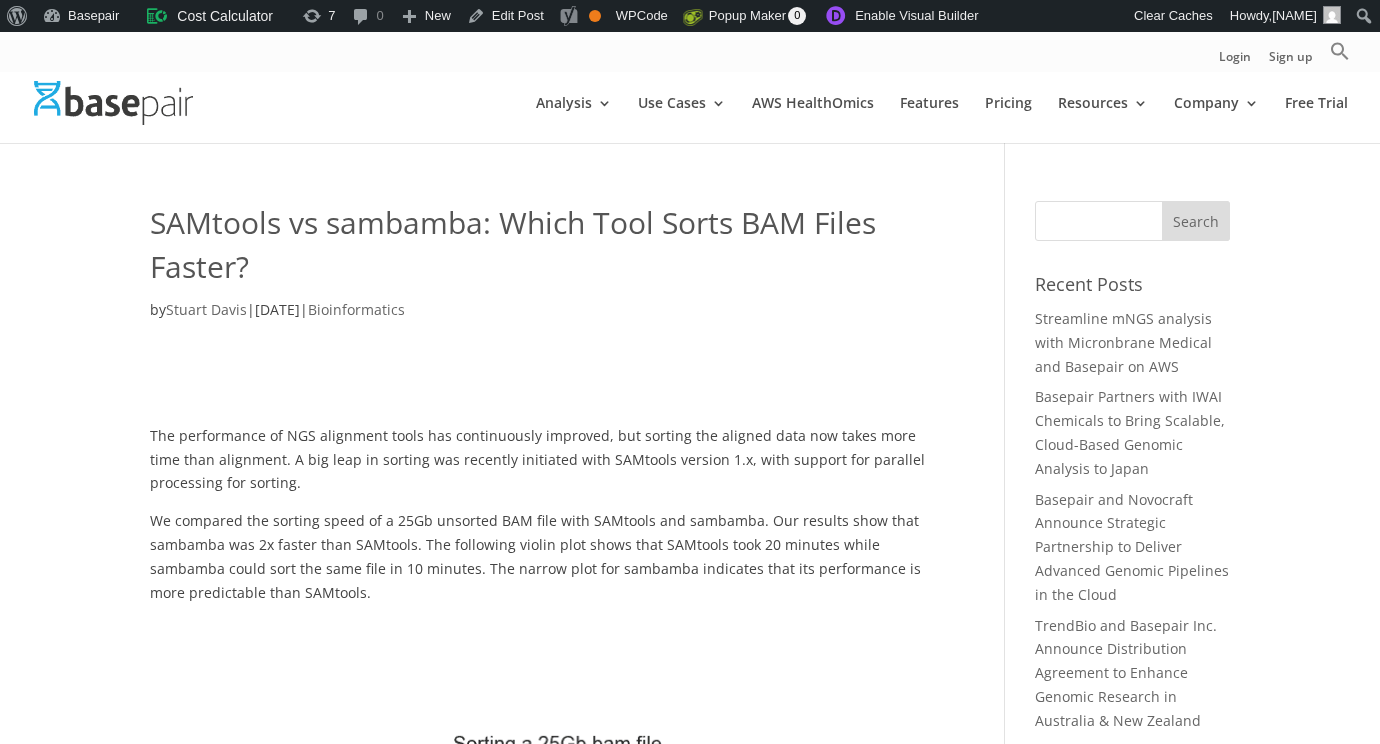 scroll, scrollTop: 0, scrollLeft: 0, axis: both 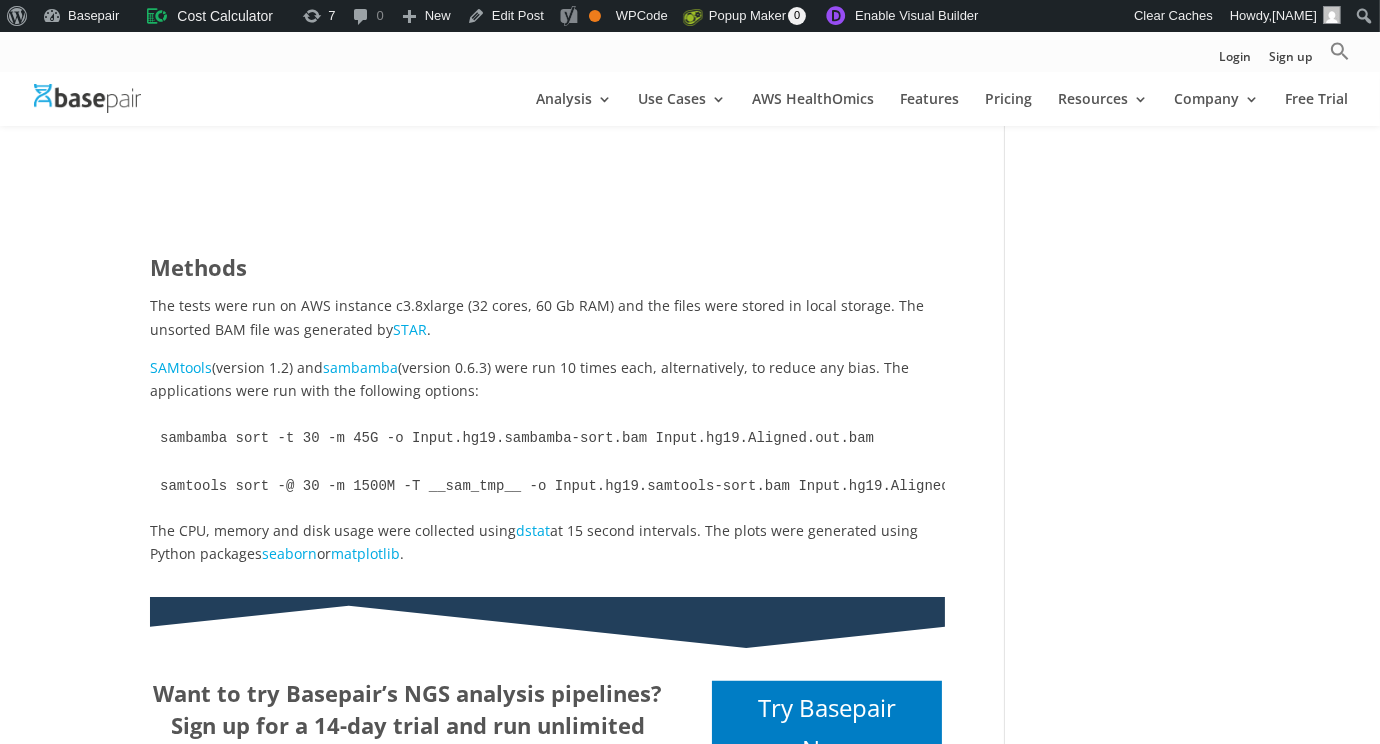 click on "sambamba sort -t 30 -m 45G -o Input.hg19.sambamba-sort.bam Input.hg19.Aligned.out.bam
samtools sort -@ 30 -m 1500M -T __sam_tmp__ -o Input.hg19.samtools-sort.bam Input.hg19.Aligned.out.bam" at bounding box center (547, 462) 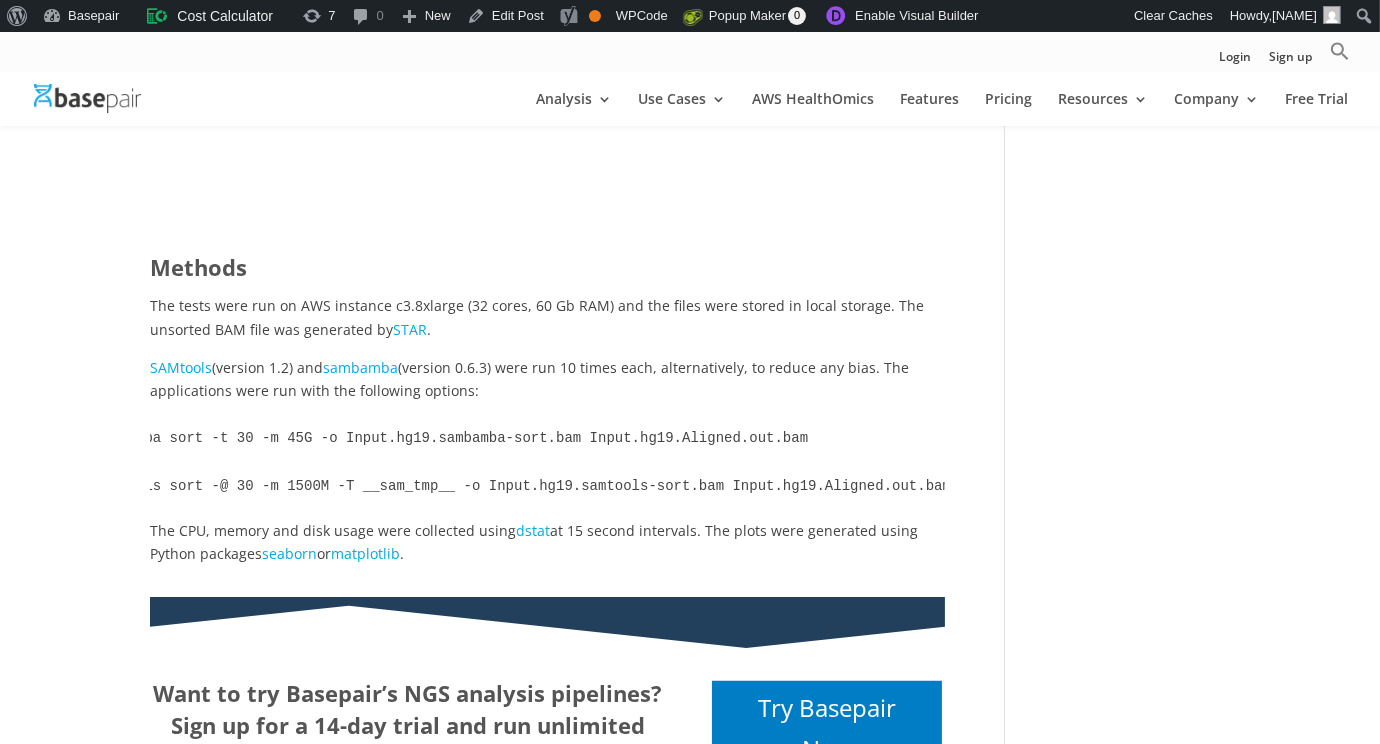 scroll, scrollTop: 0, scrollLeft: 81, axis: horizontal 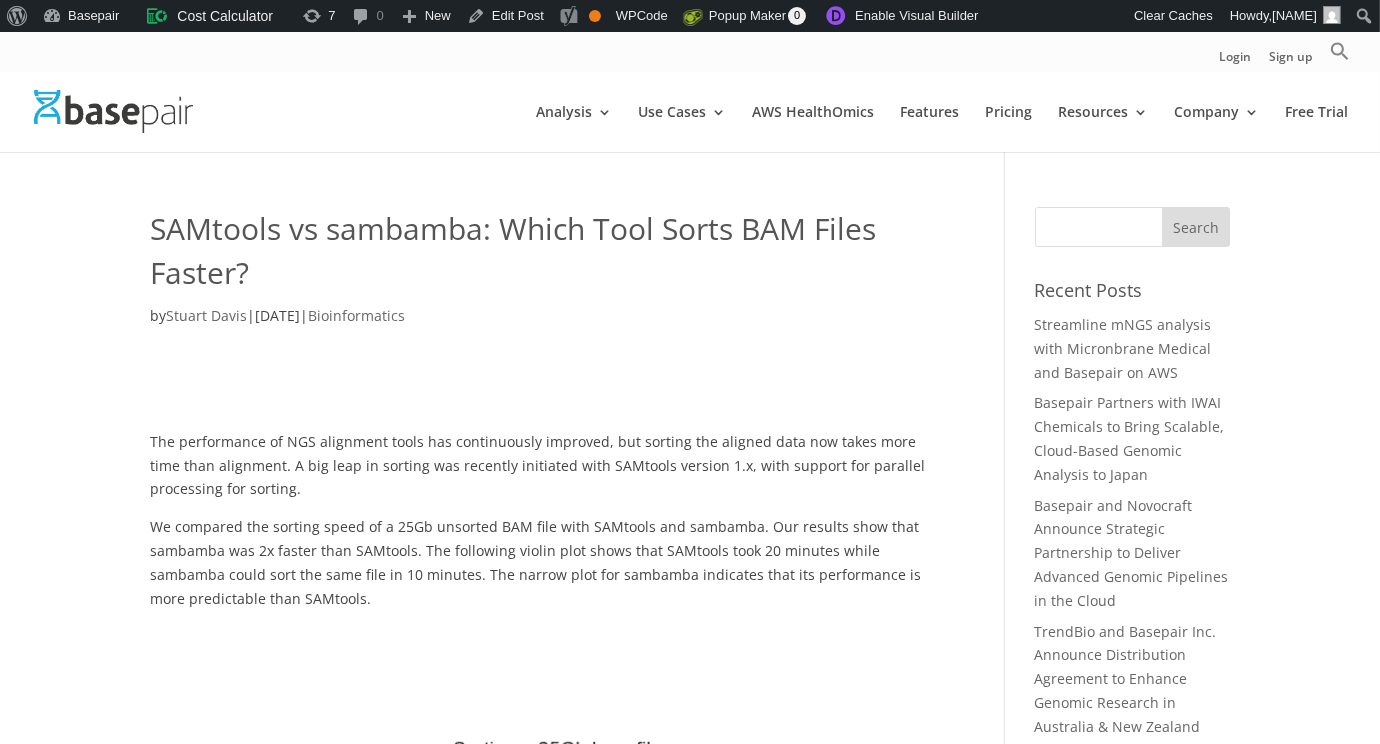 click on "Search for:" at bounding box center [1132, 227] 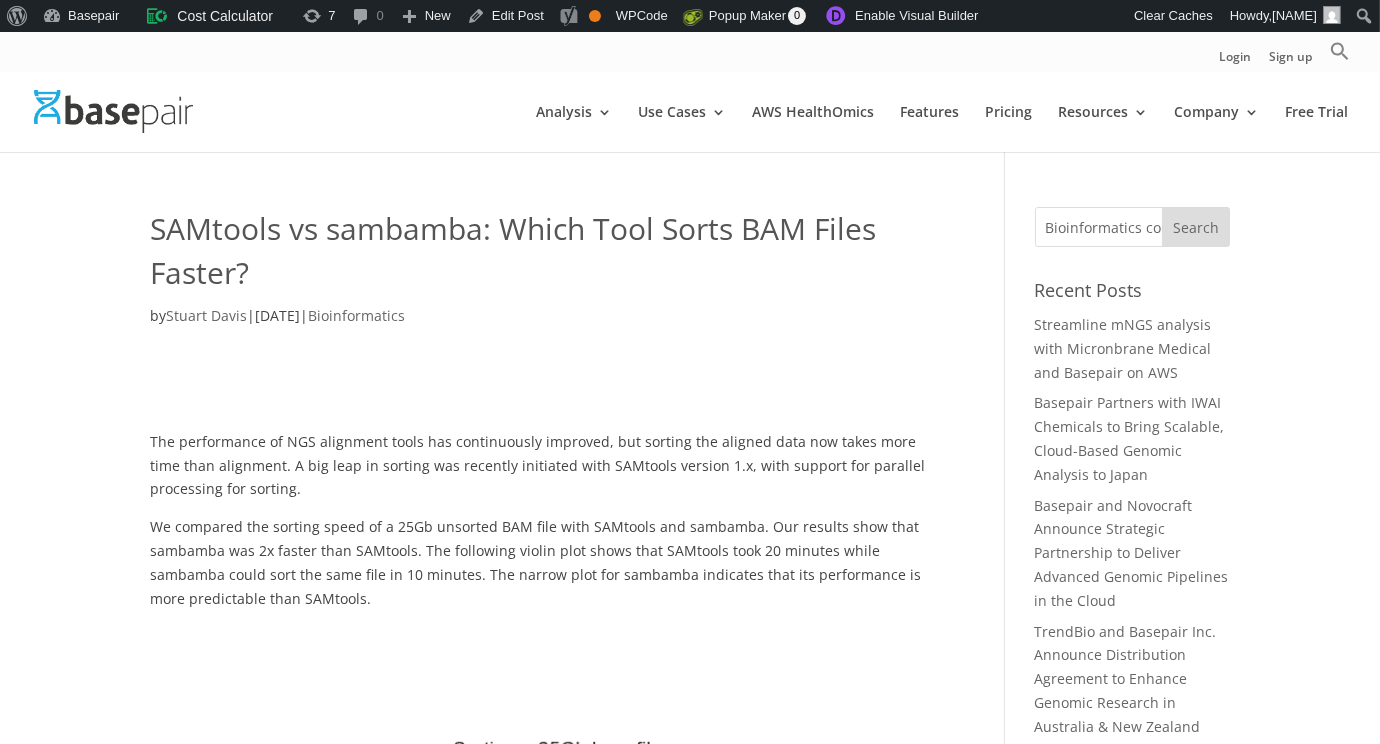 scroll, scrollTop: 0, scrollLeft: 33, axis: horizontal 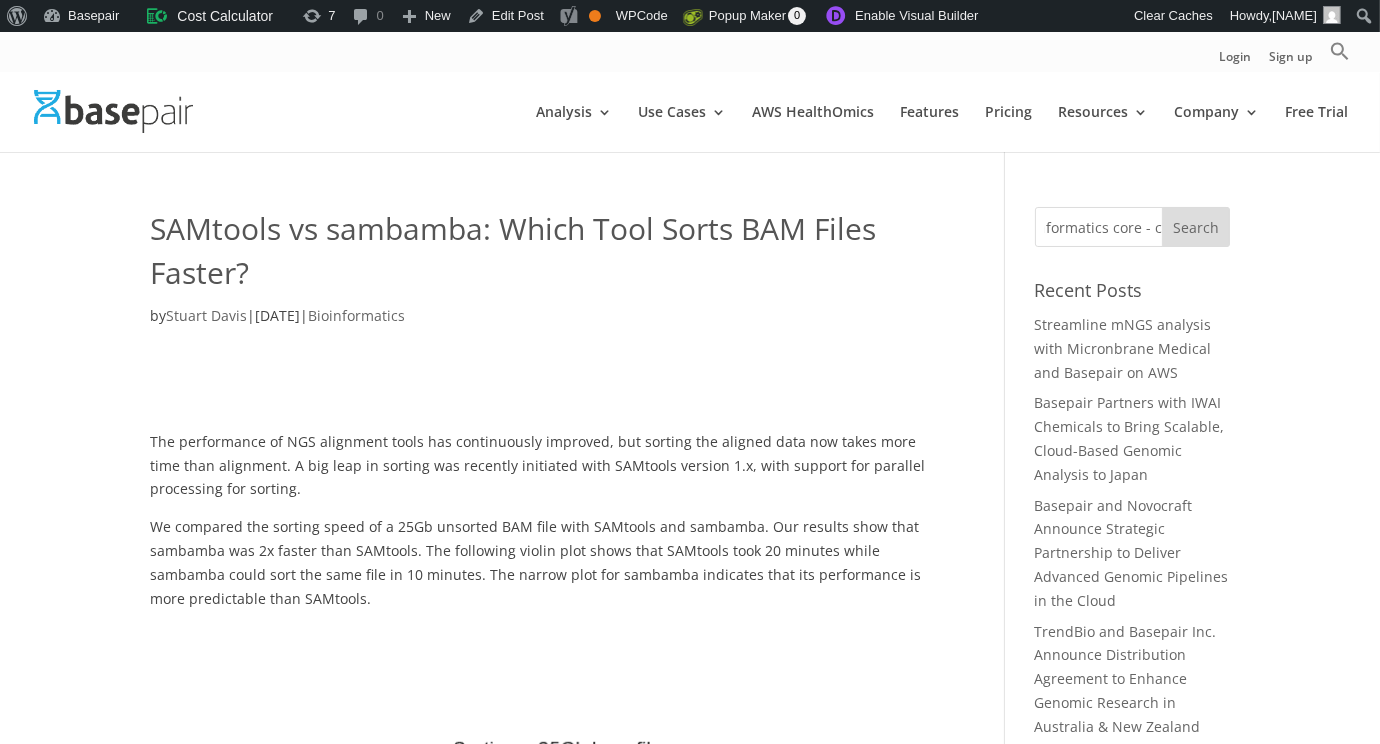 type on "Bioinformatics core - challenges" 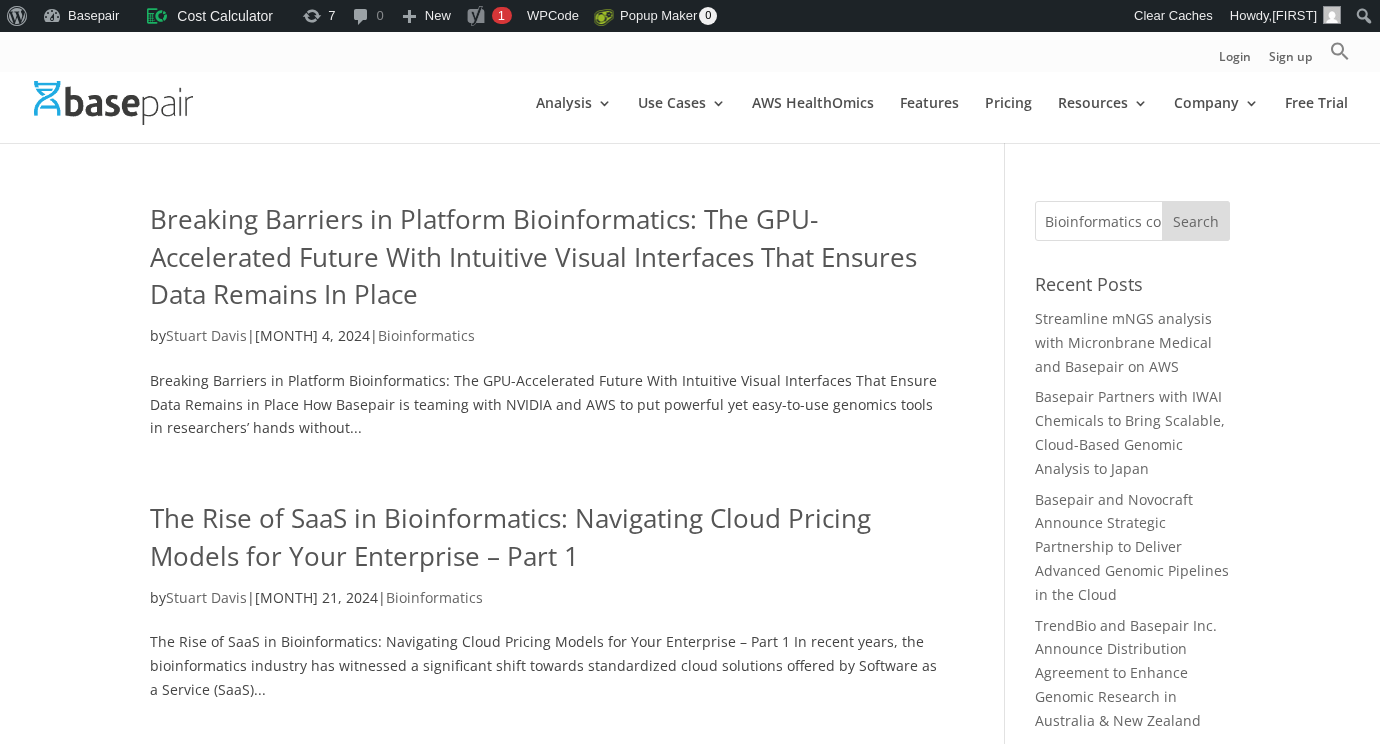 scroll, scrollTop: 0, scrollLeft: 0, axis: both 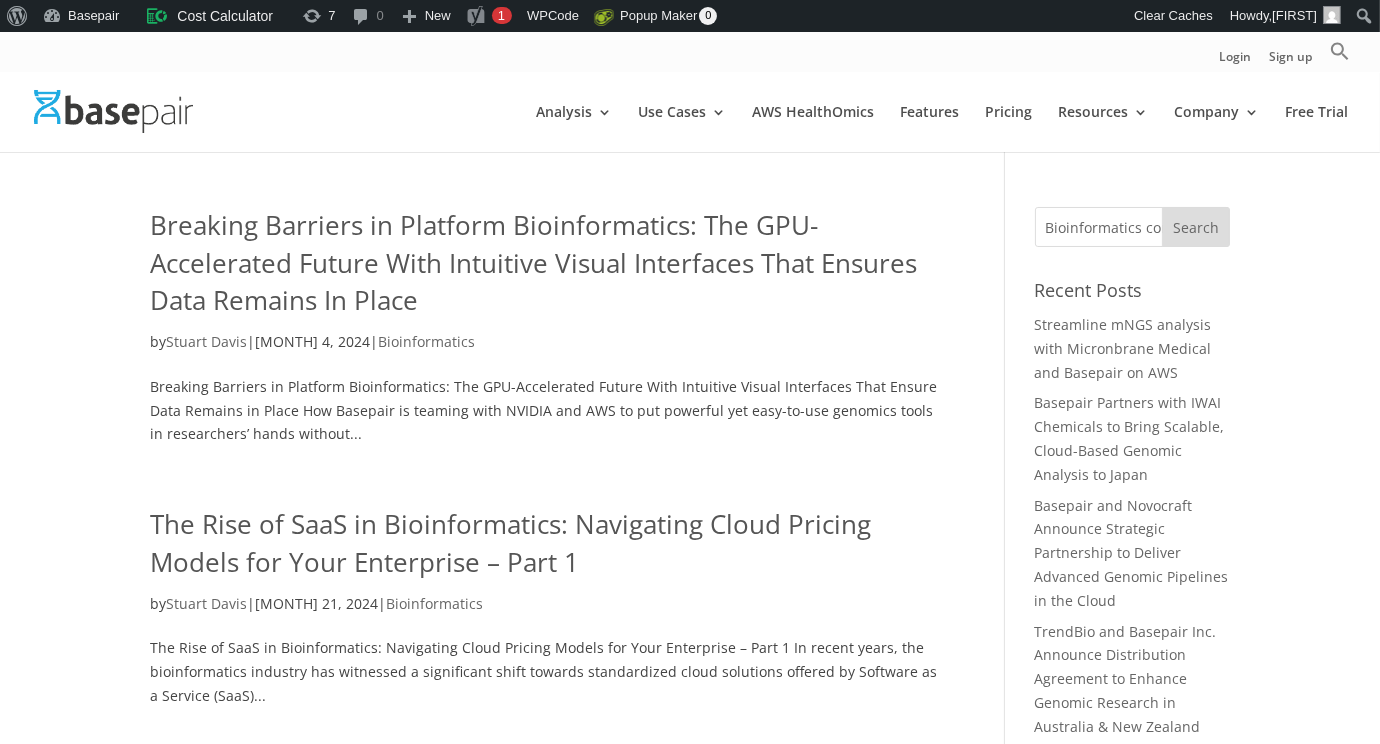 click on "Bioinformatics core - challenges" at bounding box center (1132, 227) 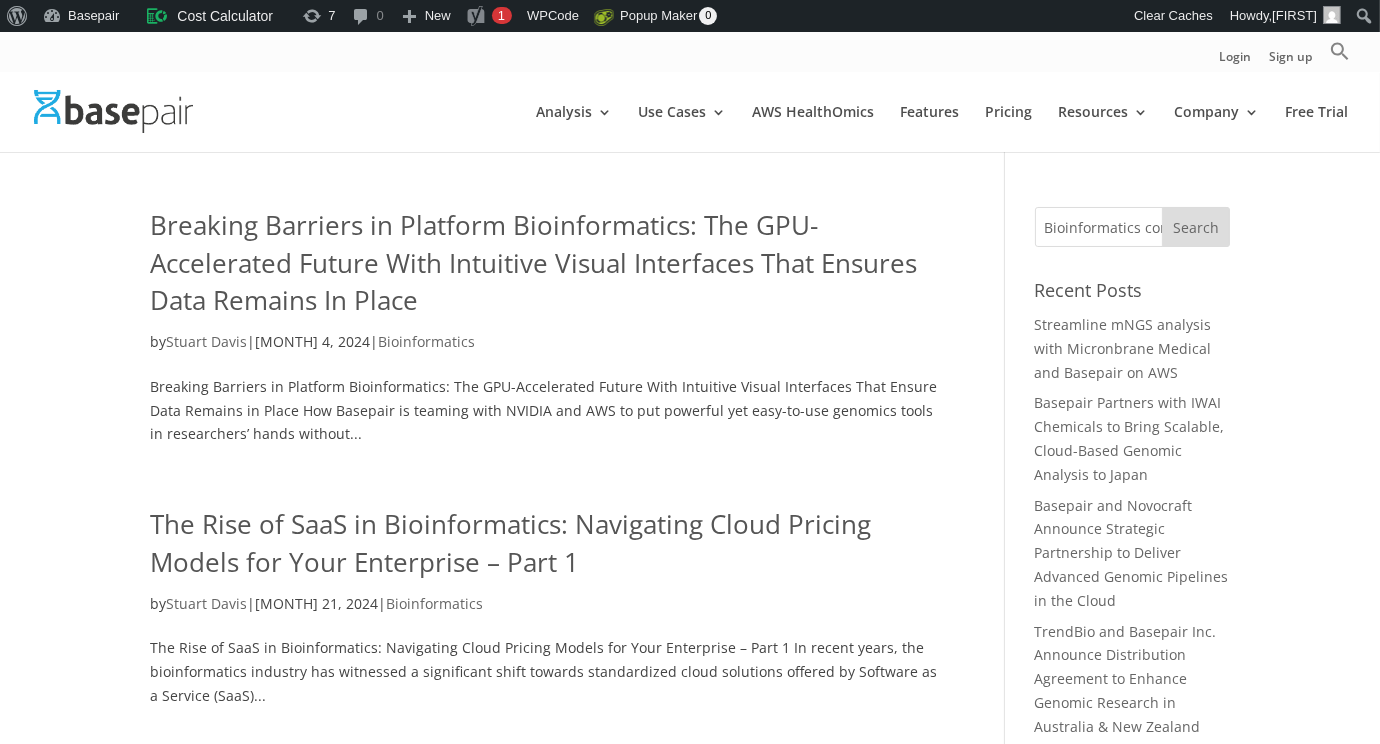 scroll, scrollTop: 0, scrollLeft: 0, axis: both 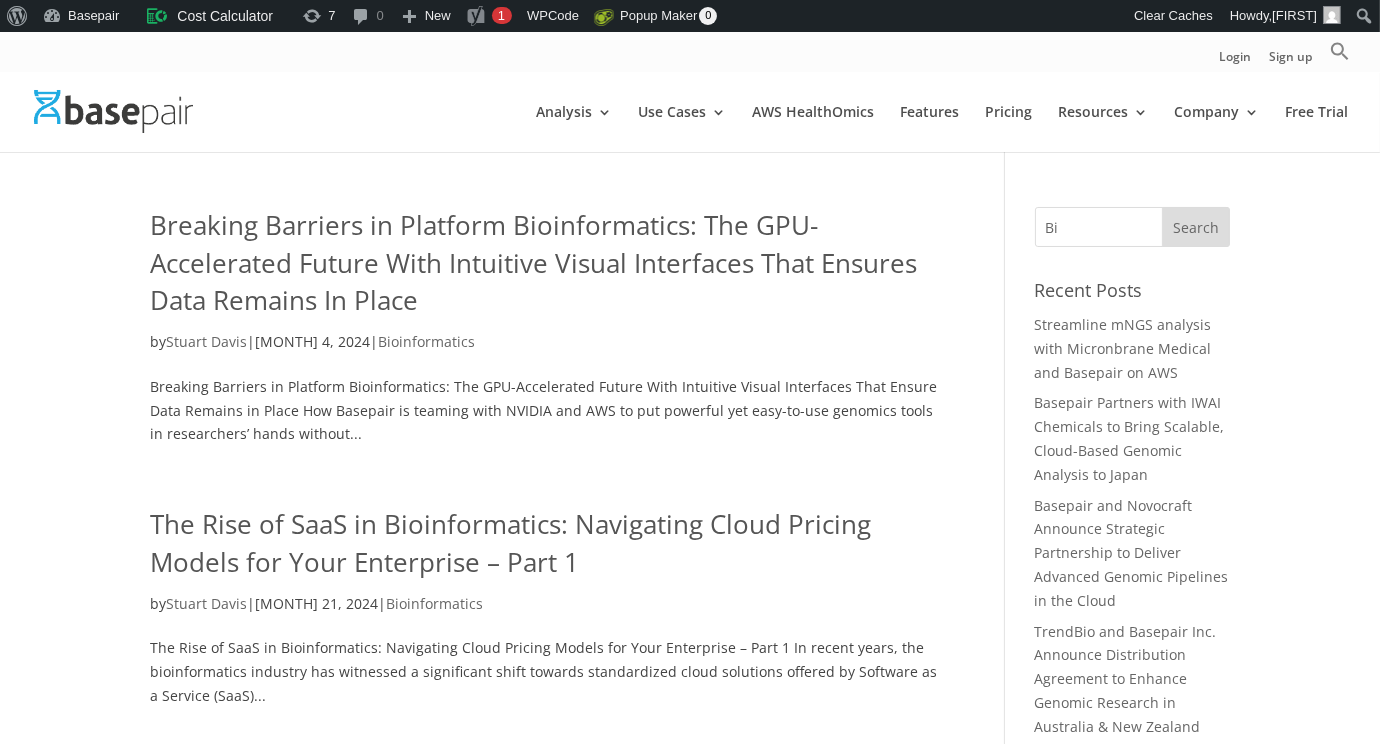 type on "B" 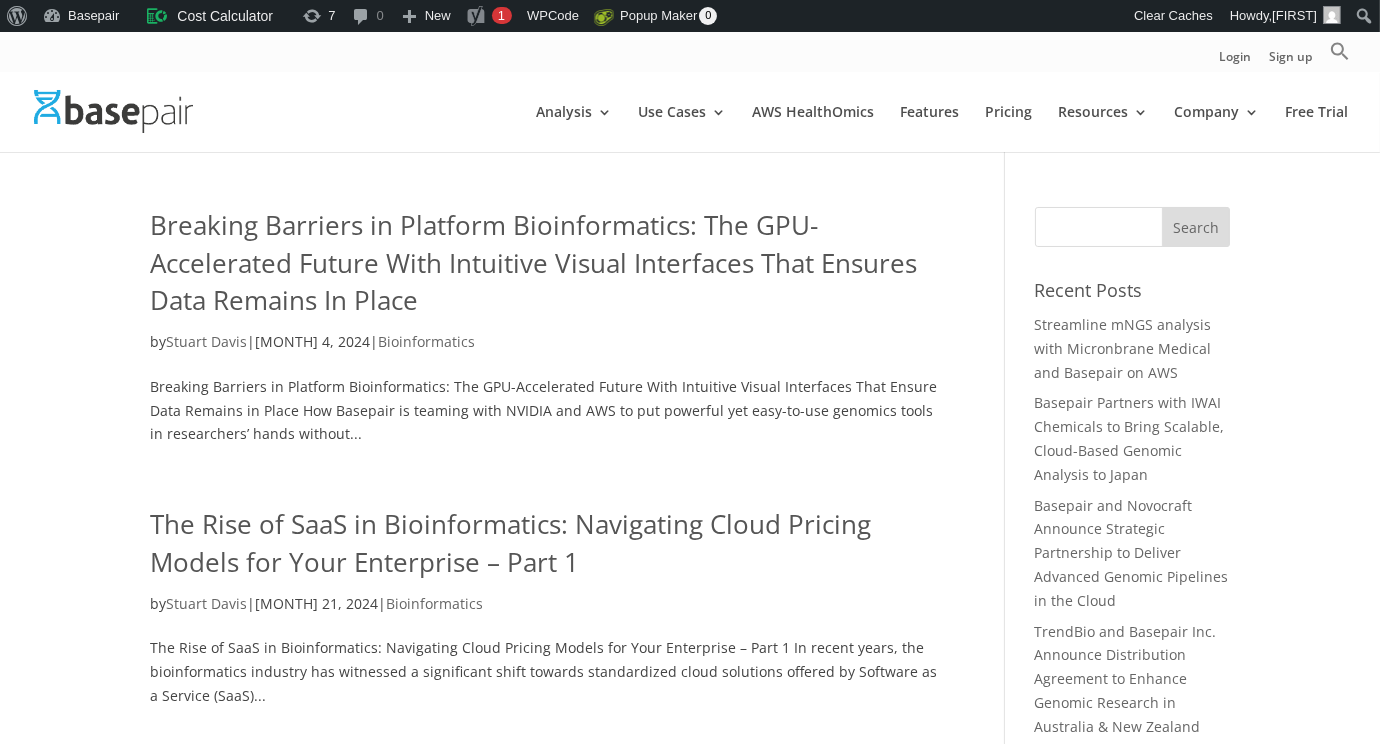 paste on "TATAA Biocenter partners with Basepair to offer faster NGS data analysis" 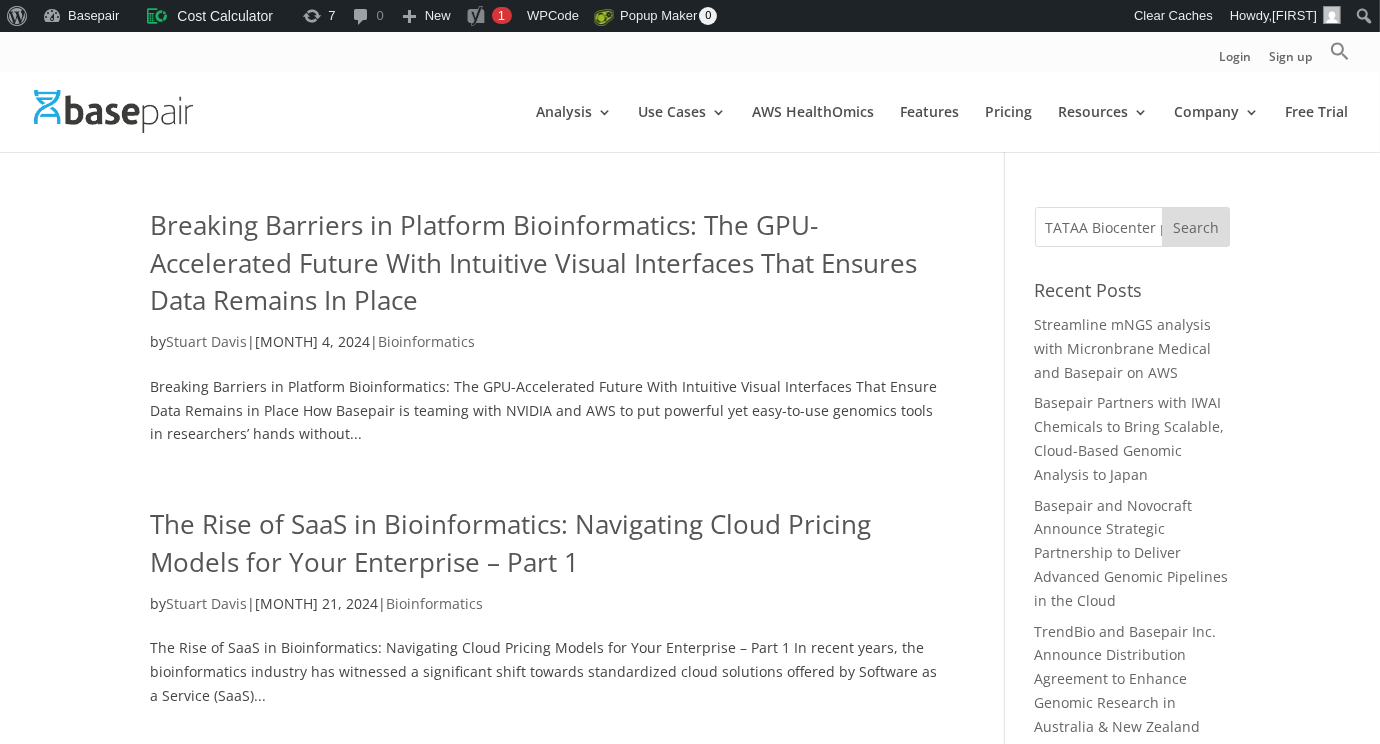 scroll, scrollTop: 0, scrollLeft: 299, axis: horizontal 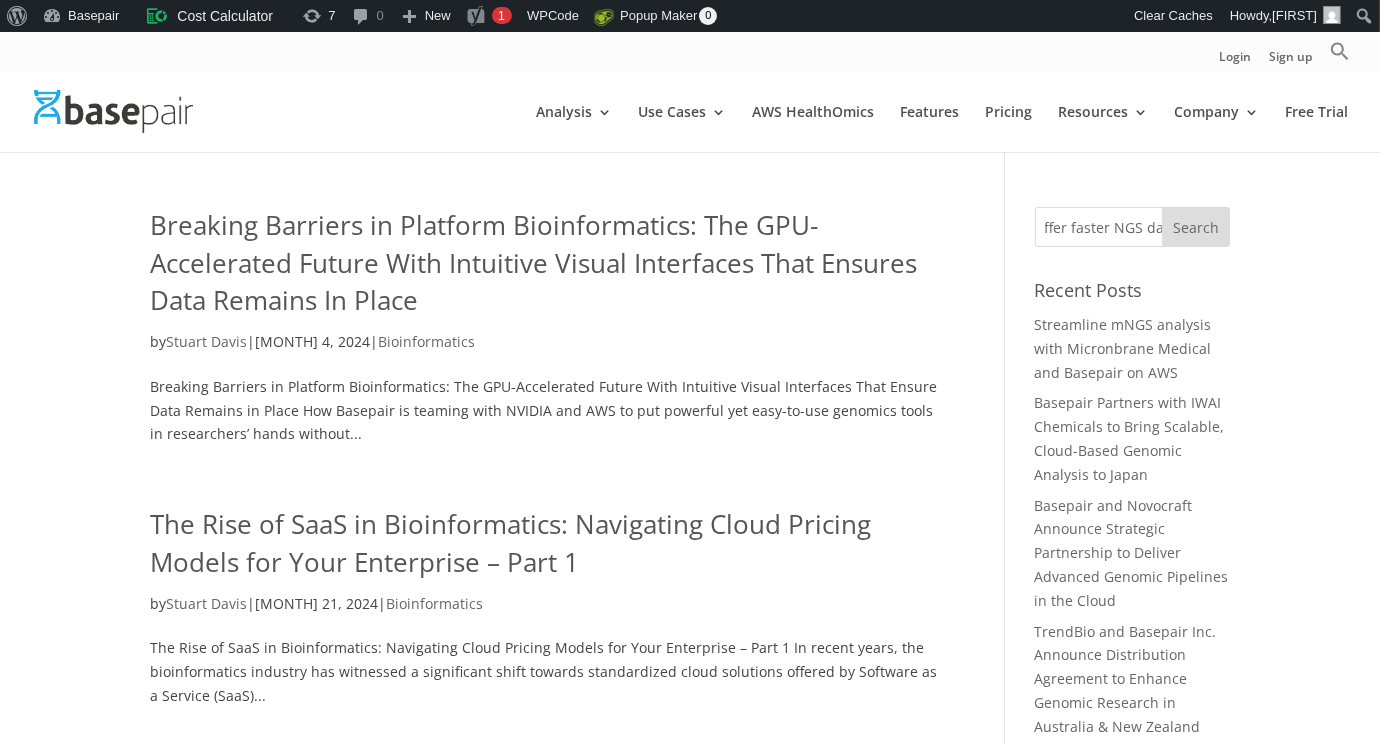type on "TATAA Biocenter partners with Basepair to offer faster NGS data analysis" 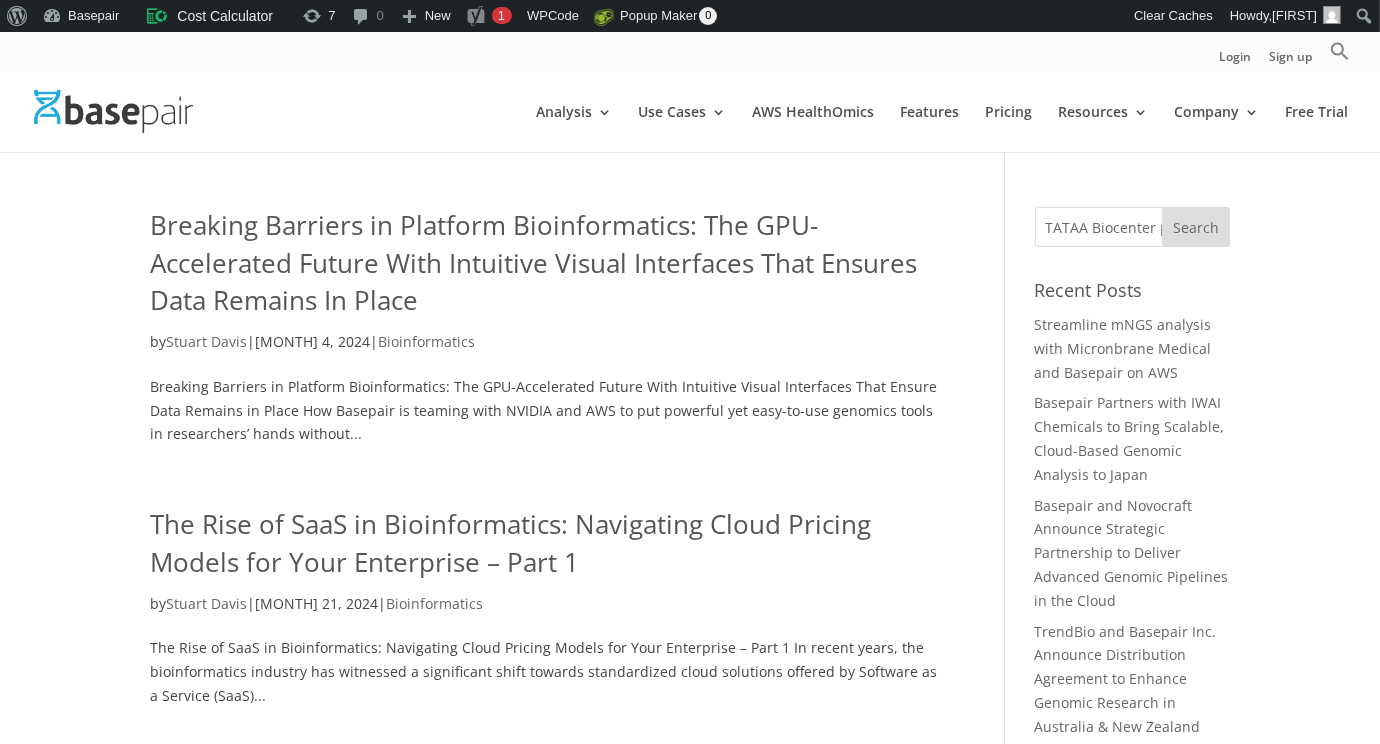 click on "Search" at bounding box center [1196, 227] 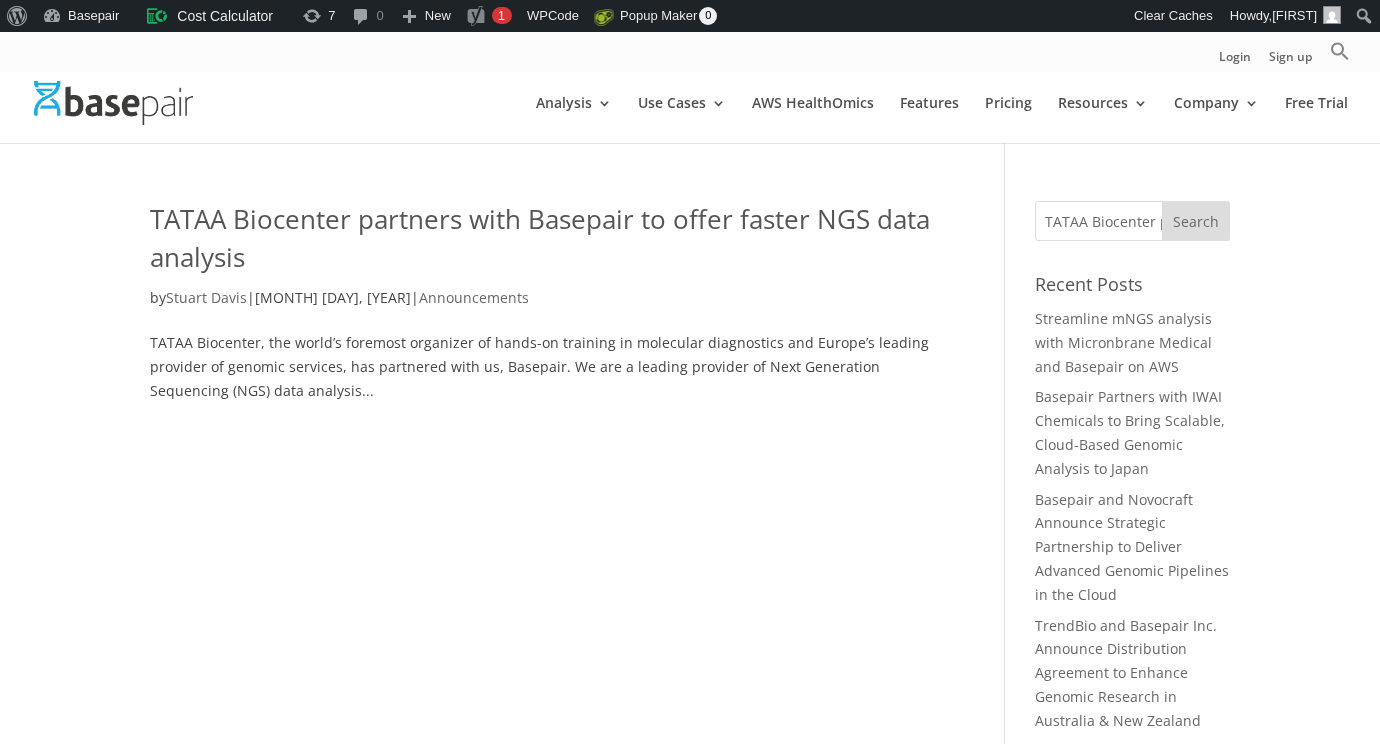 scroll, scrollTop: 0, scrollLeft: 0, axis: both 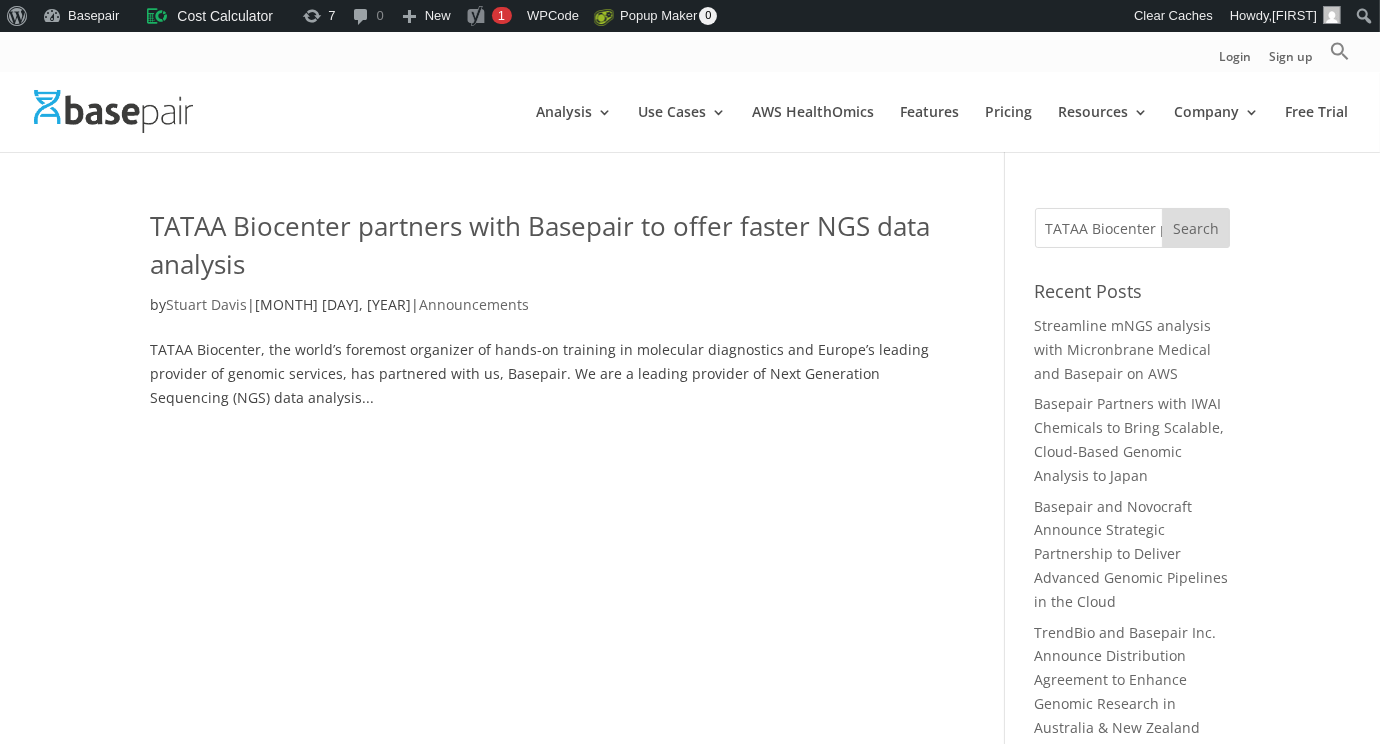 click on "TATAA Biocenter partners with Basepair to offer faster NGS data analysis" at bounding box center (547, 250) 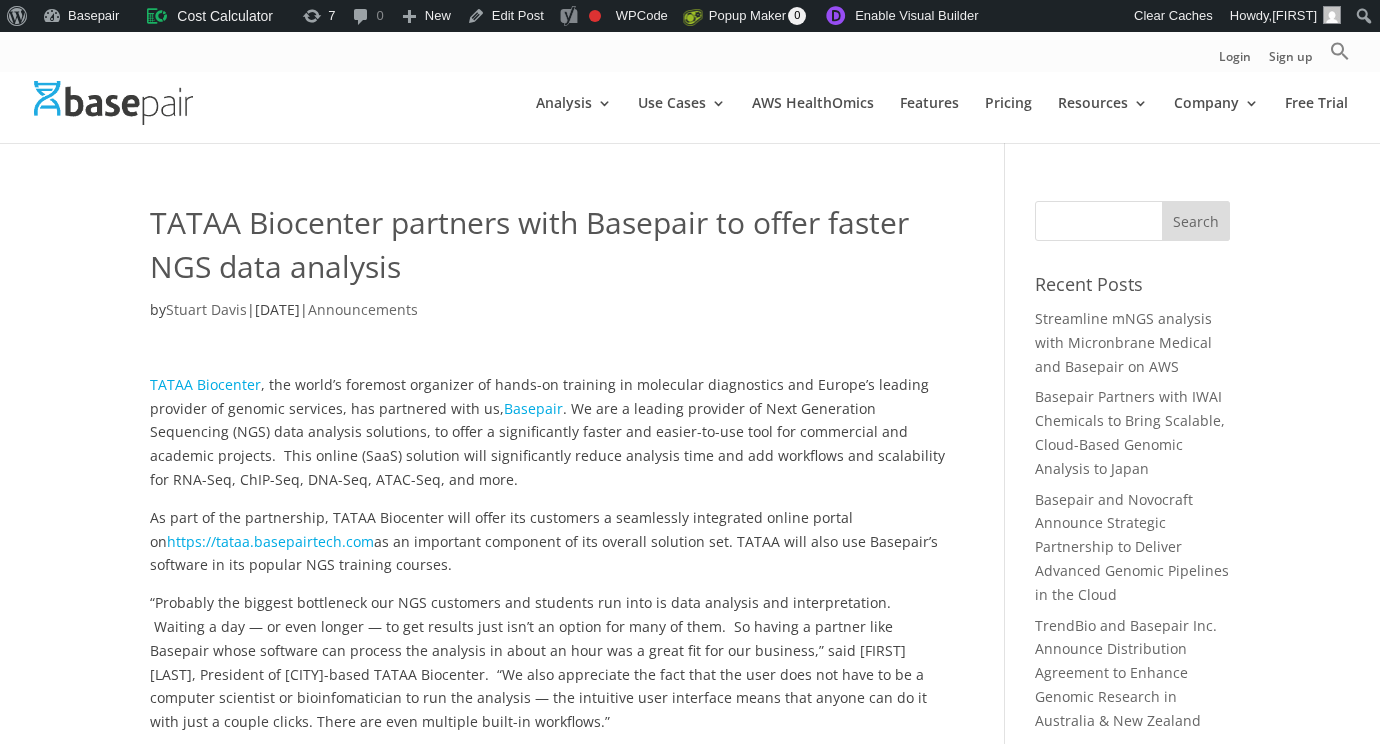 scroll, scrollTop: 0, scrollLeft: 0, axis: both 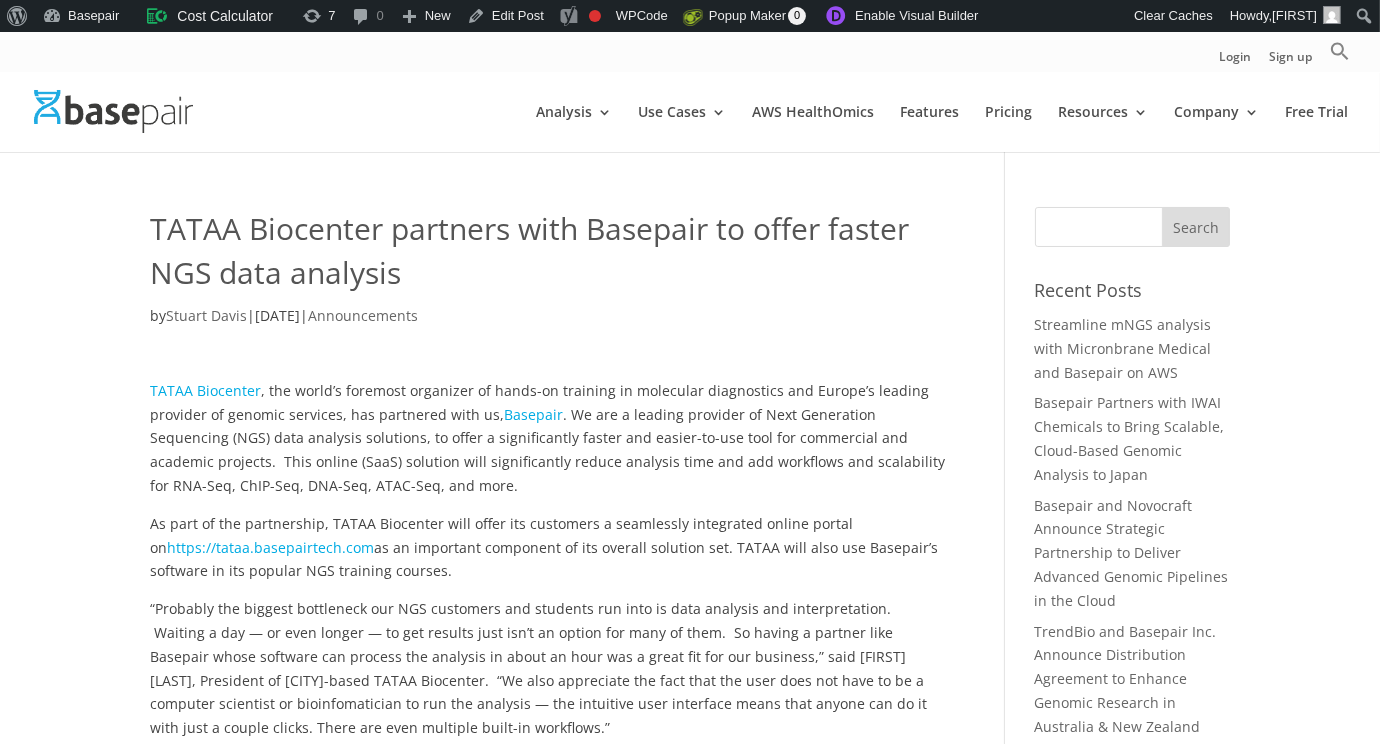 click on "Search for:" at bounding box center [1132, 227] 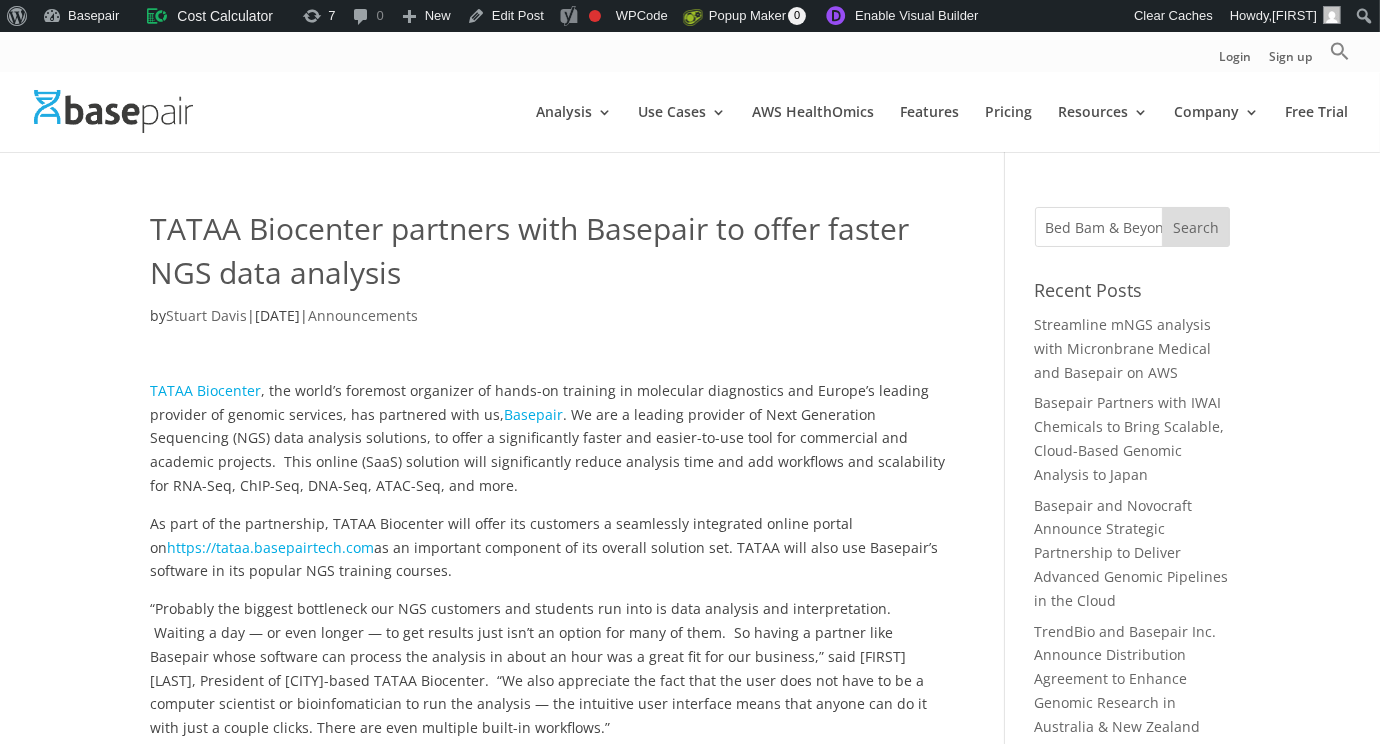 type on "Bed Bam & Beyond" 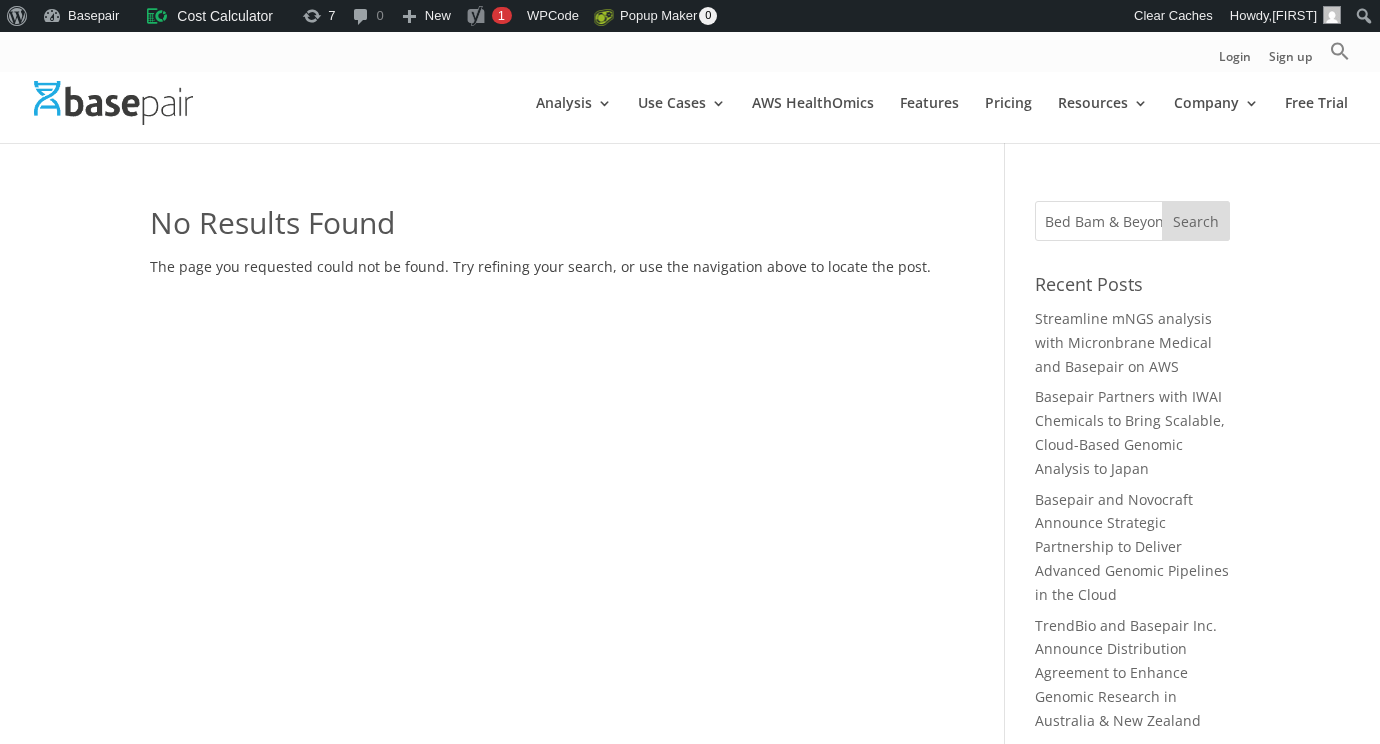 scroll, scrollTop: 0, scrollLeft: 0, axis: both 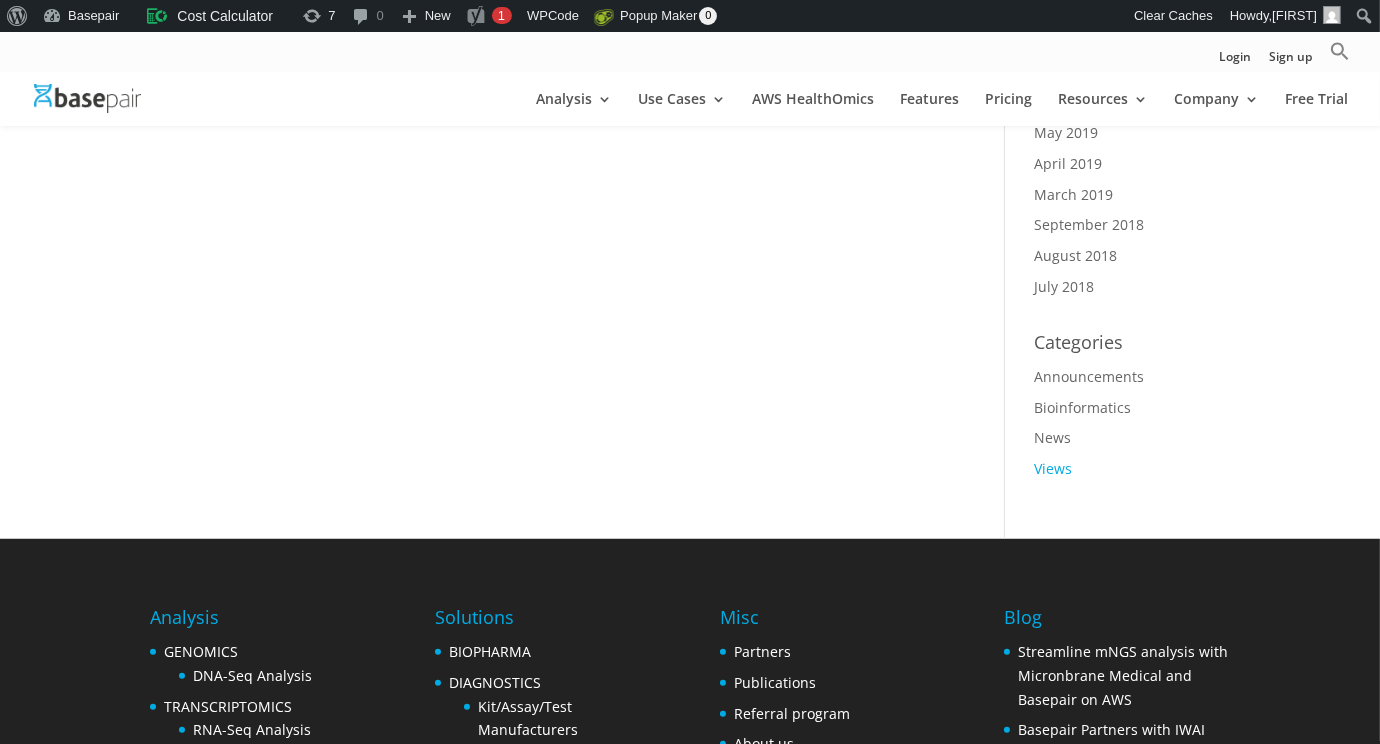 click on "Views" at bounding box center [1054, 468] 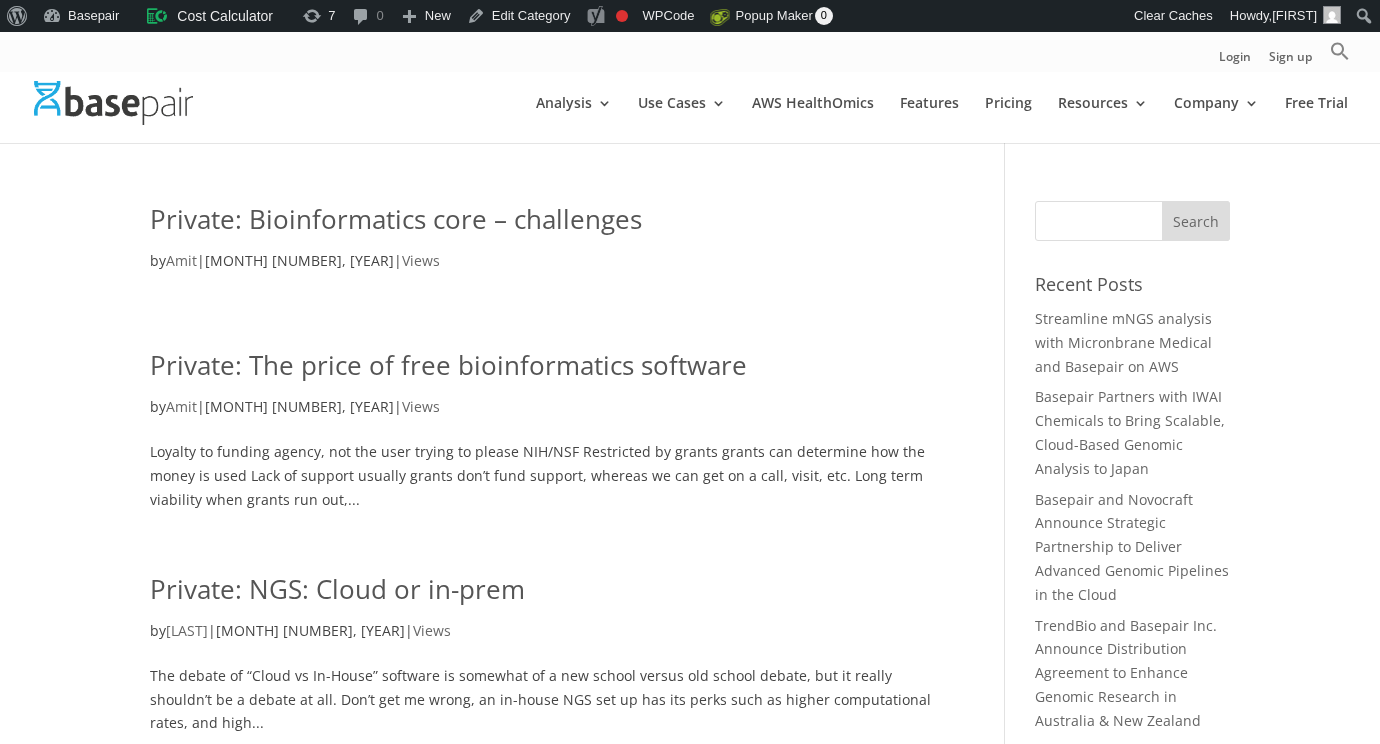 scroll, scrollTop: 0, scrollLeft: 0, axis: both 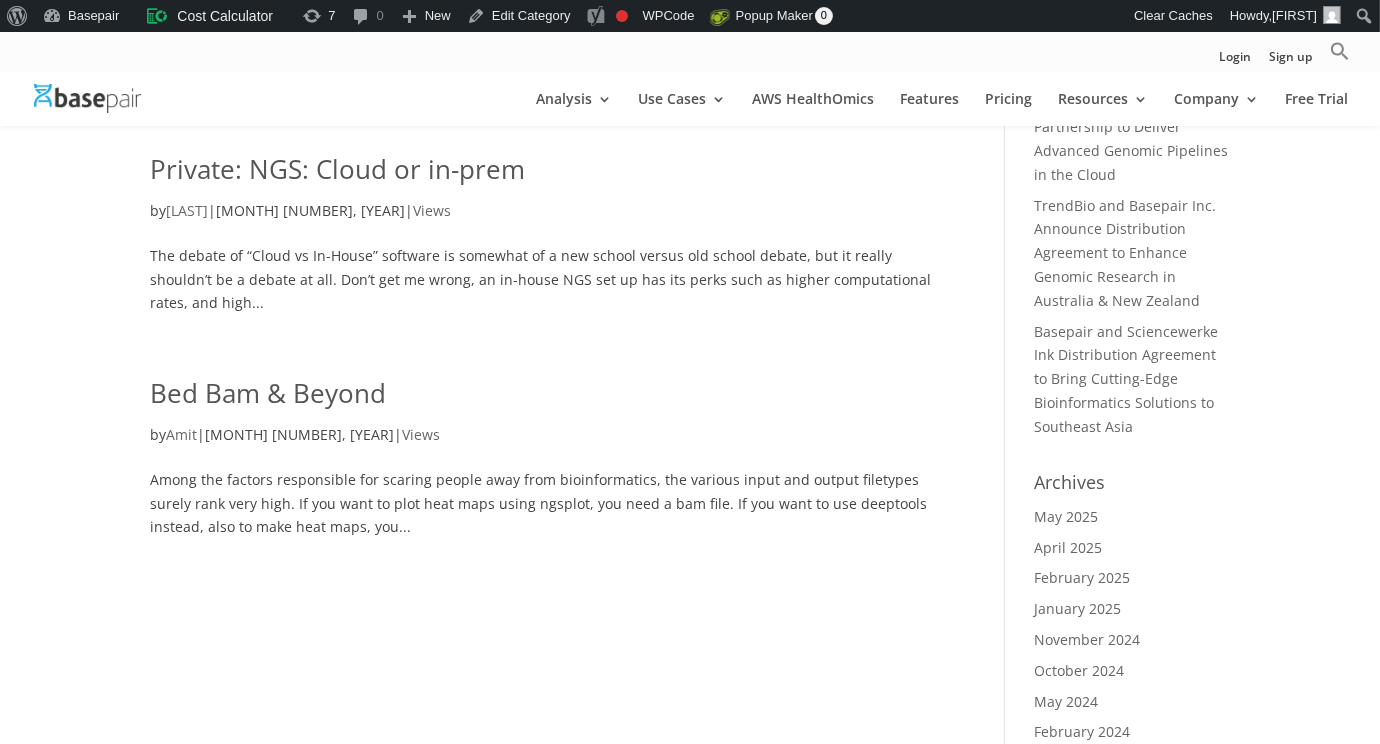 click on "Bed Bam & Beyond" at bounding box center (268, 393) 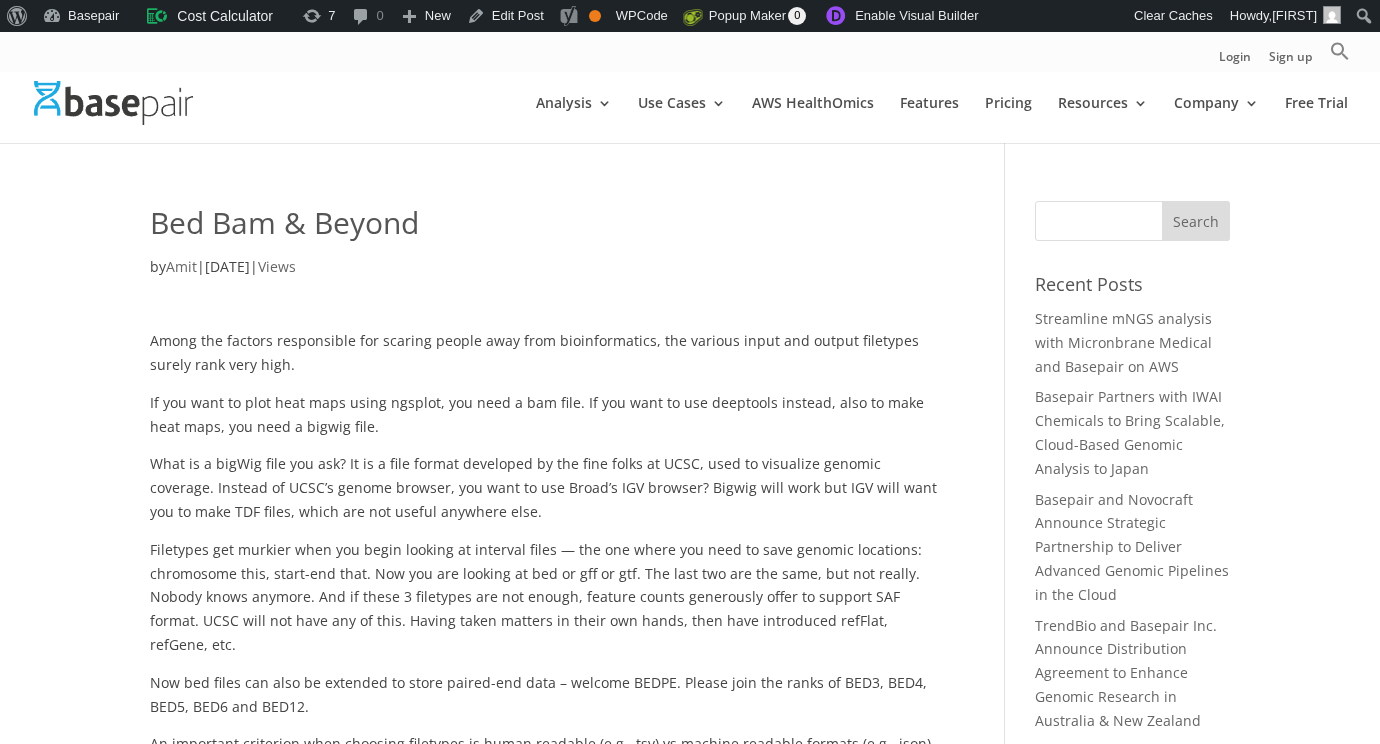 scroll, scrollTop: 0, scrollLeft: 0, axis: both 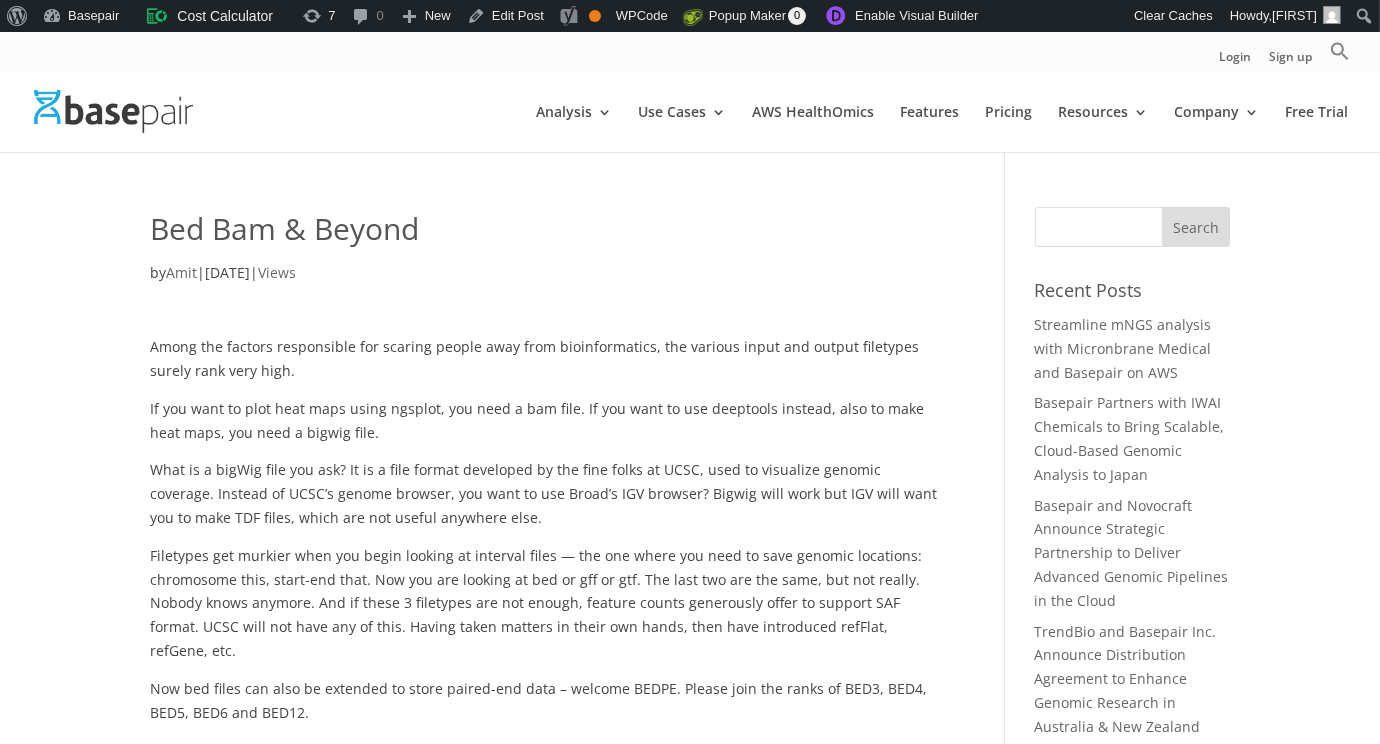 click on "Search for:" at bounding box center [1132, 227] 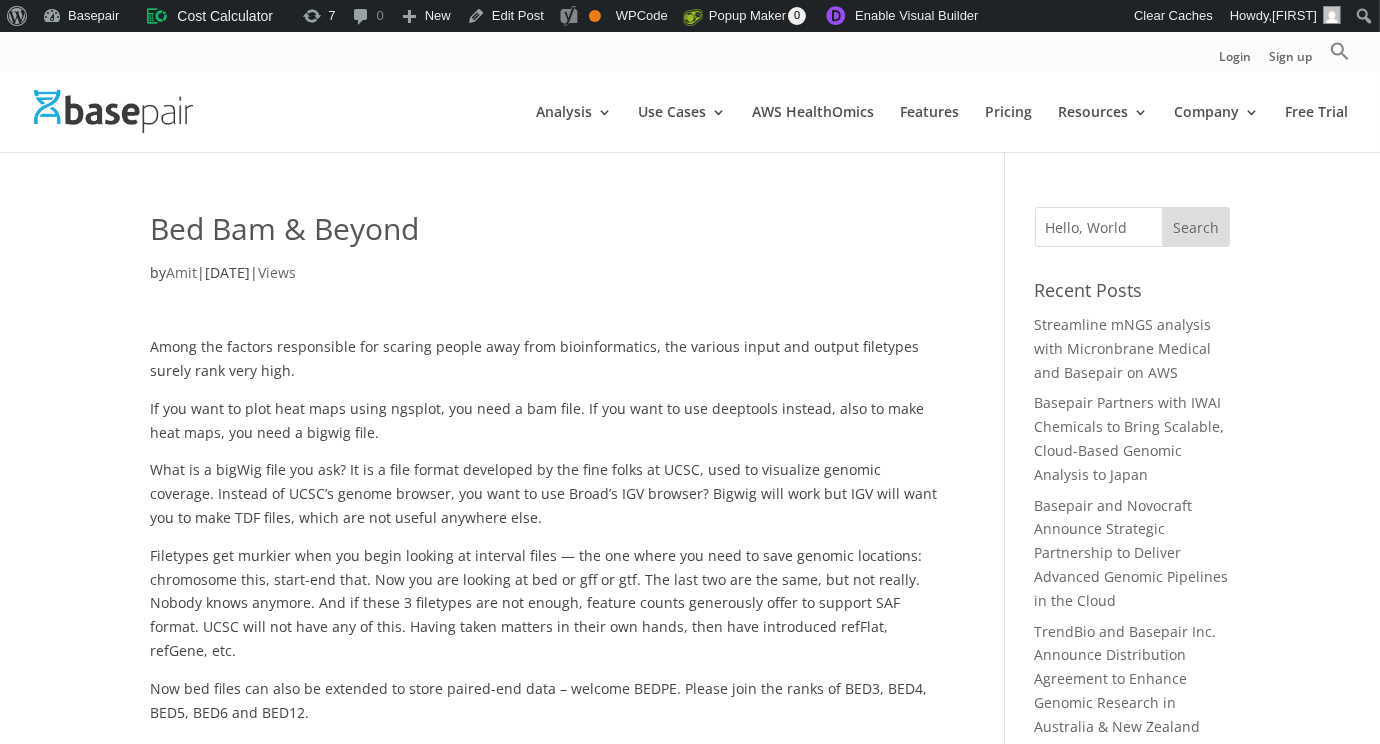 type on "Hello, World" 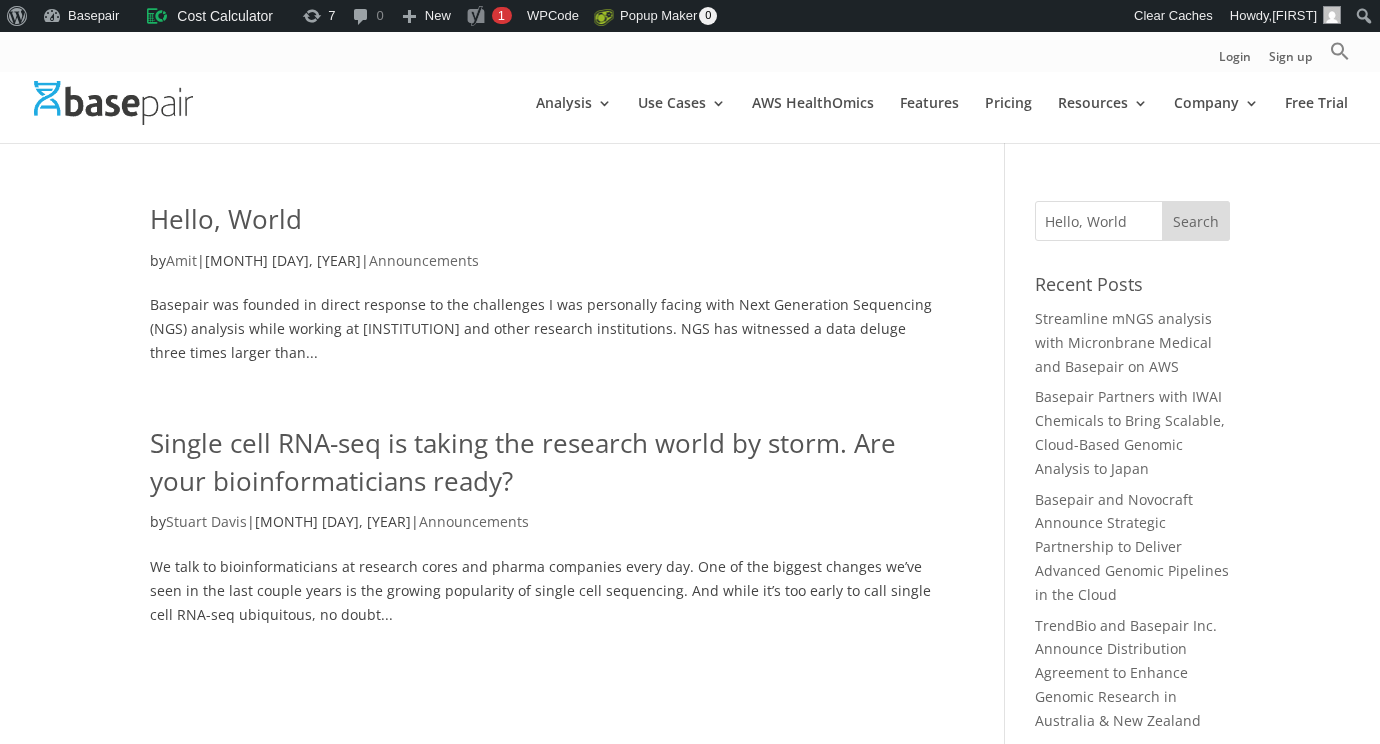 scroll, scrollTop: 0, scrollLeft: 0, axis: both 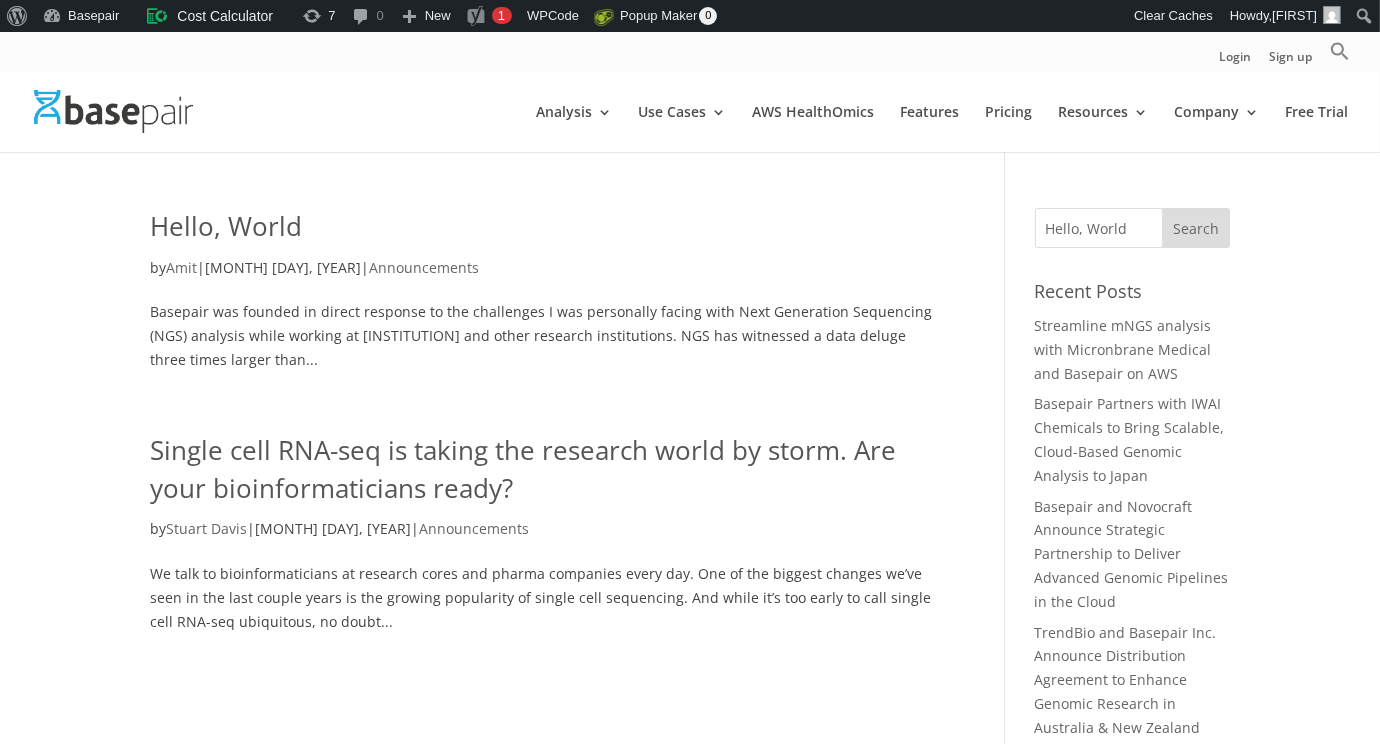click on "Hello, World" at bounding box center (226, 226) 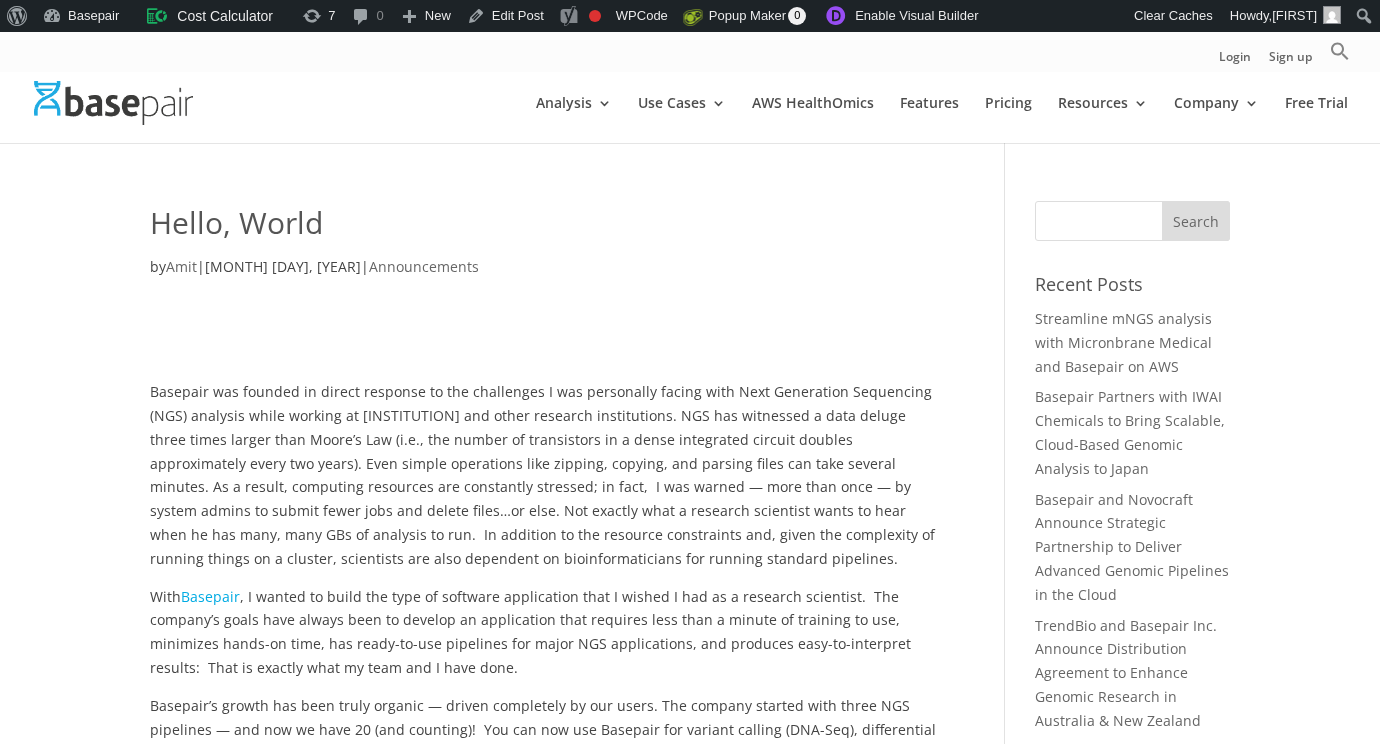 scroll, scrollTop: 0, scrollLeft: 0, axis: both 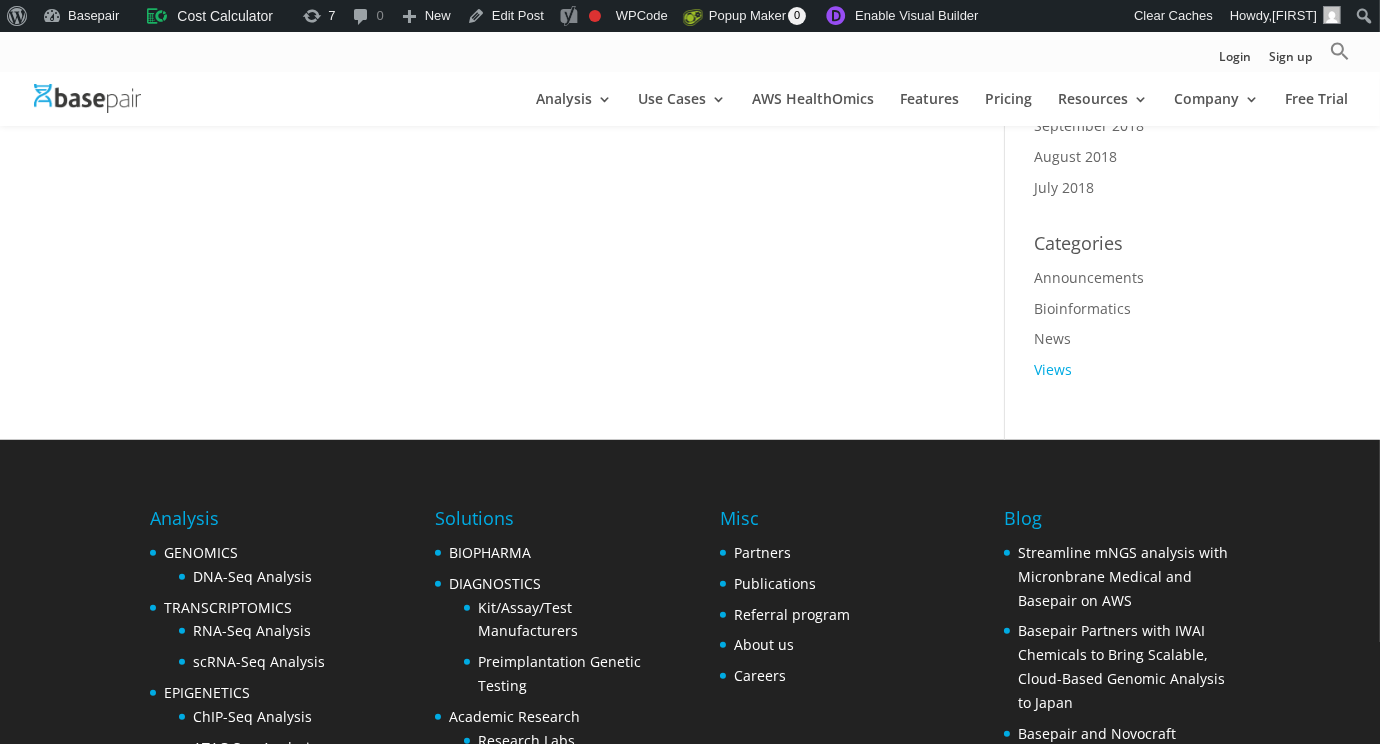 click on "Views" at bounding box center [1054, 369] 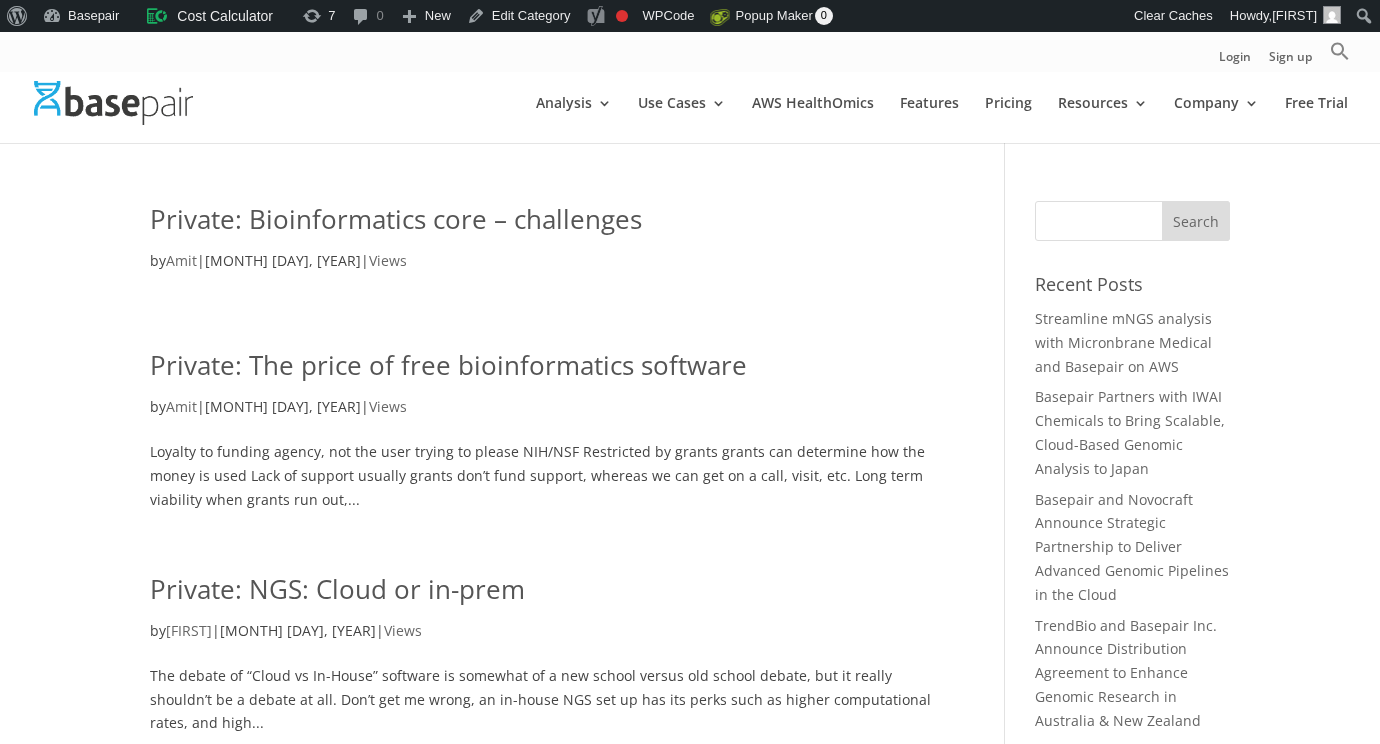 scroll, scrollTop: 0, scrollLeft: 0, axis: both 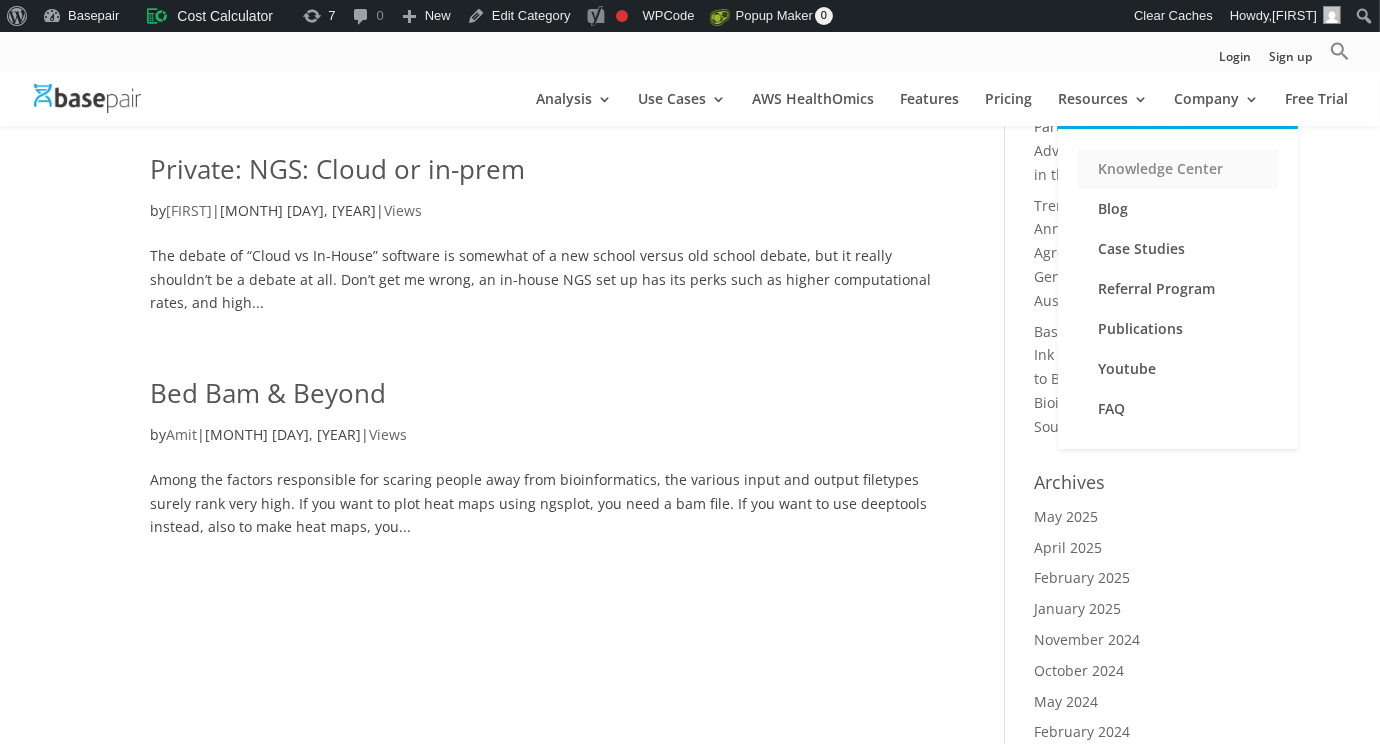 click on "Knowledge Center" at bounding box center [1178, 169] 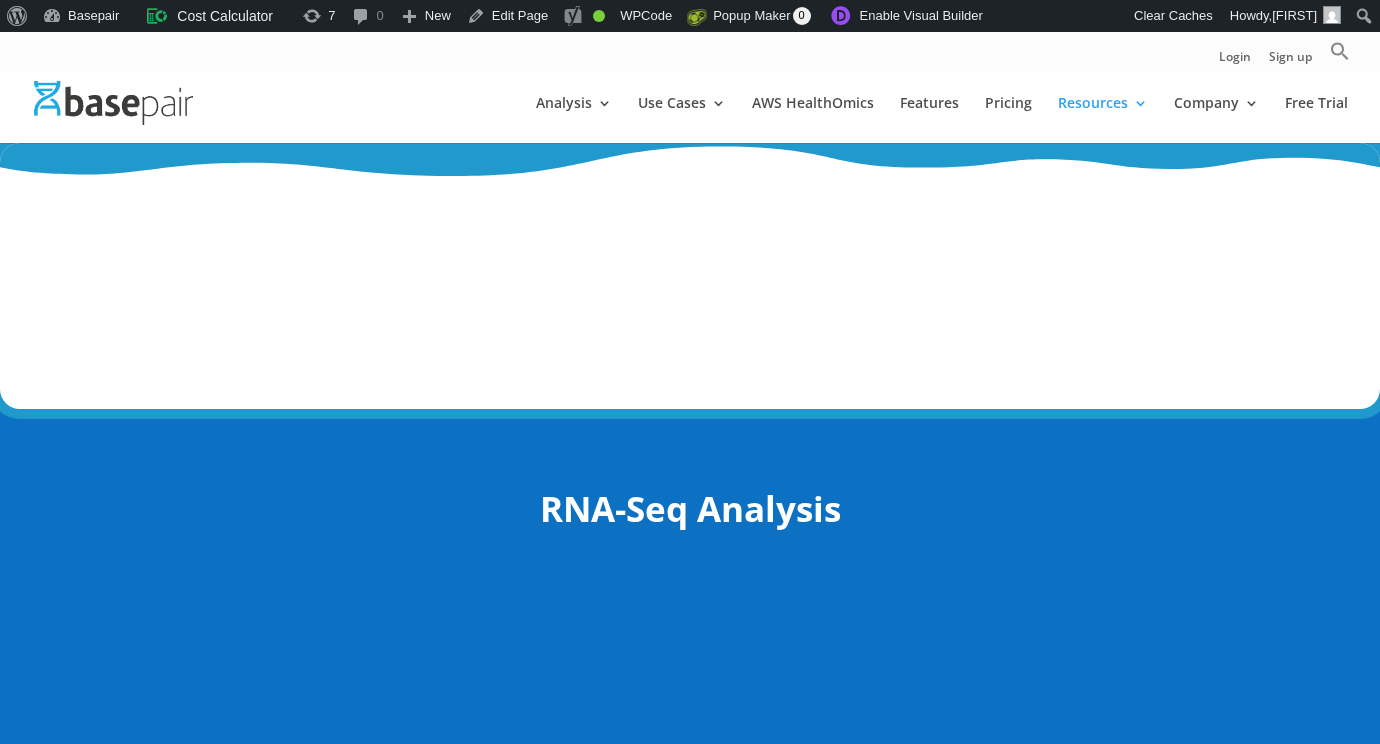 scroll, scrollTop: 0, scrollLeft: 0, axis: both 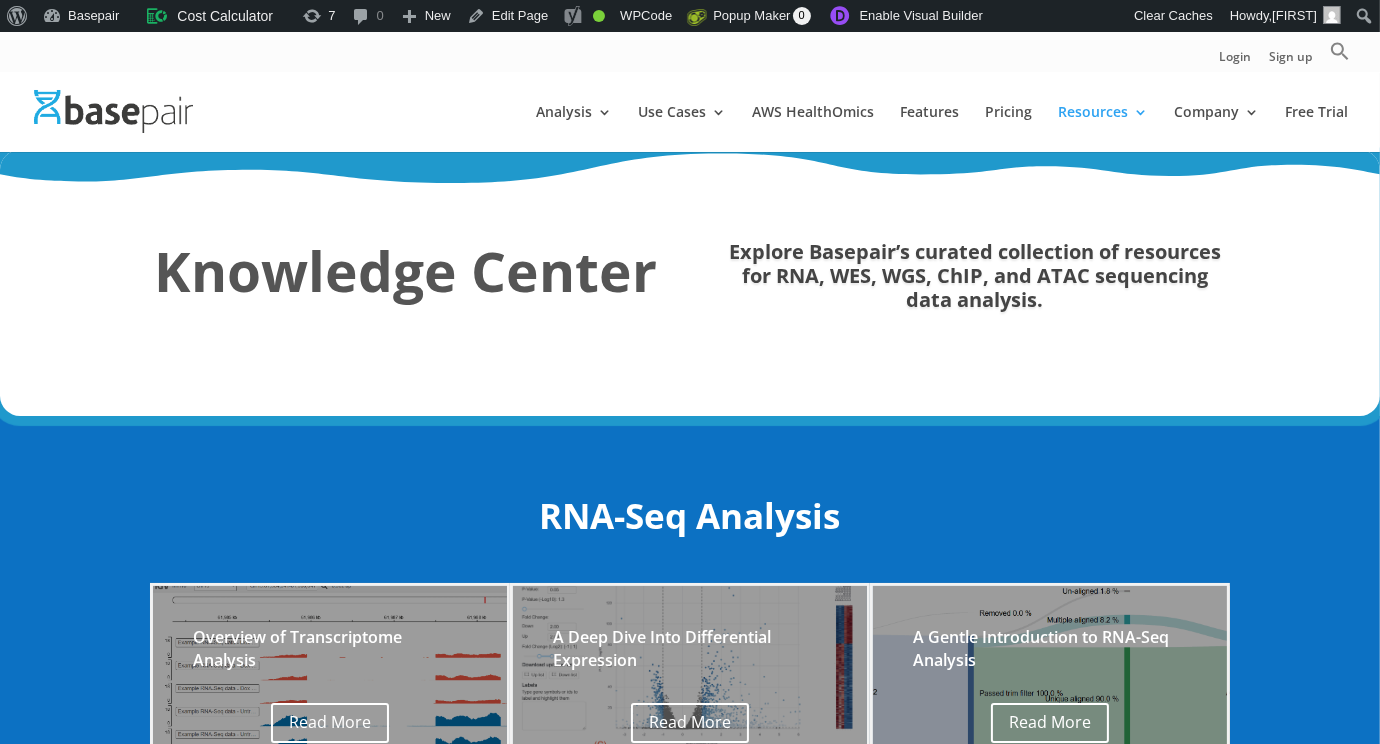 click on "Knowledge Center" at bounding box center [405, 270] 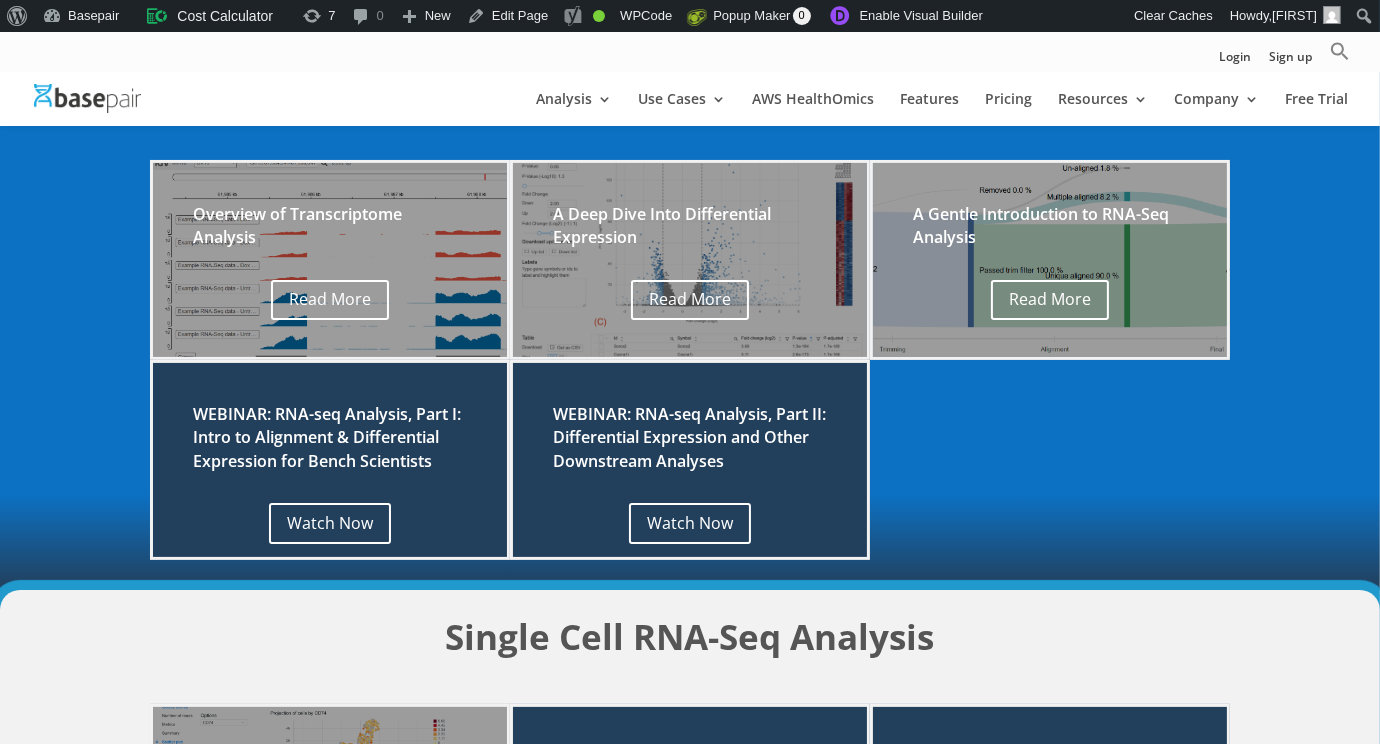 scroll, scrollTop: 400, scrollLeft: 0, axis: vertical 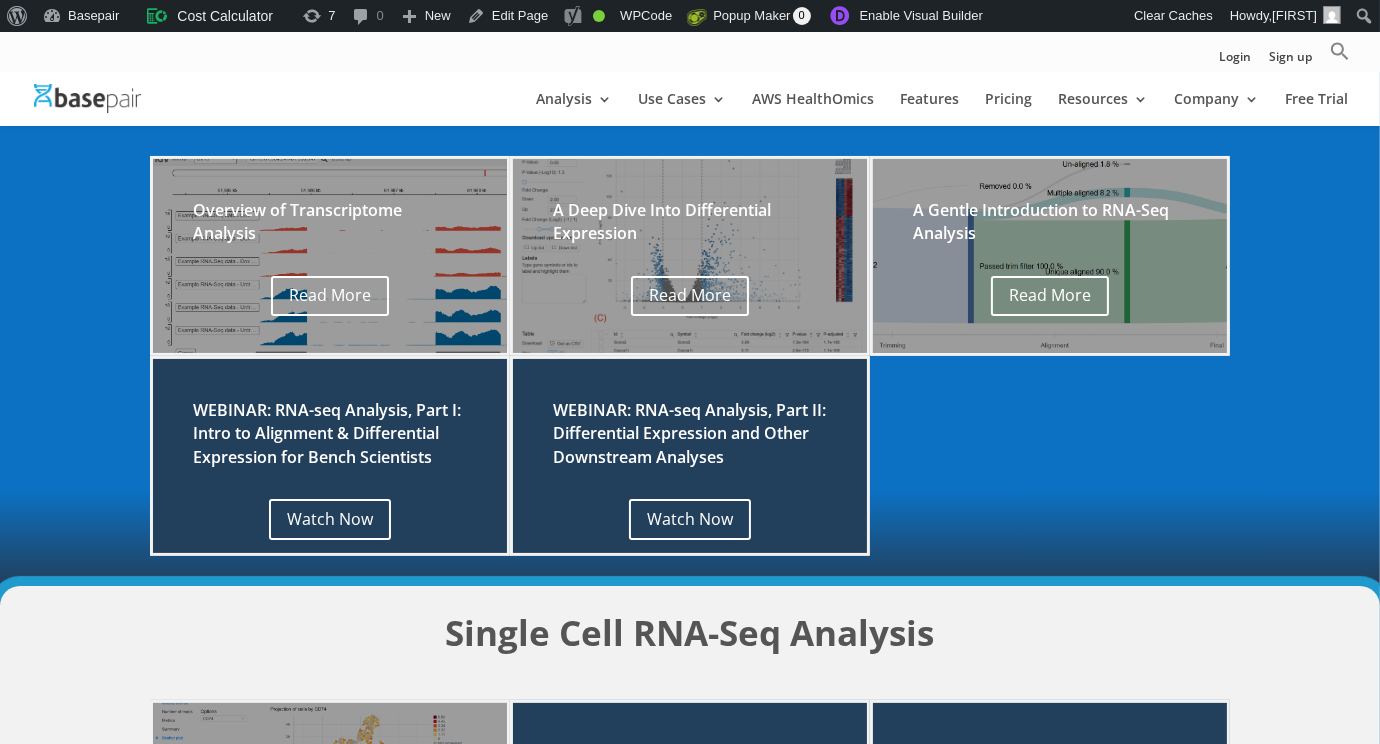 click on "Single Cell RNA-Seq Analysis" at bounding box center [690, 629] 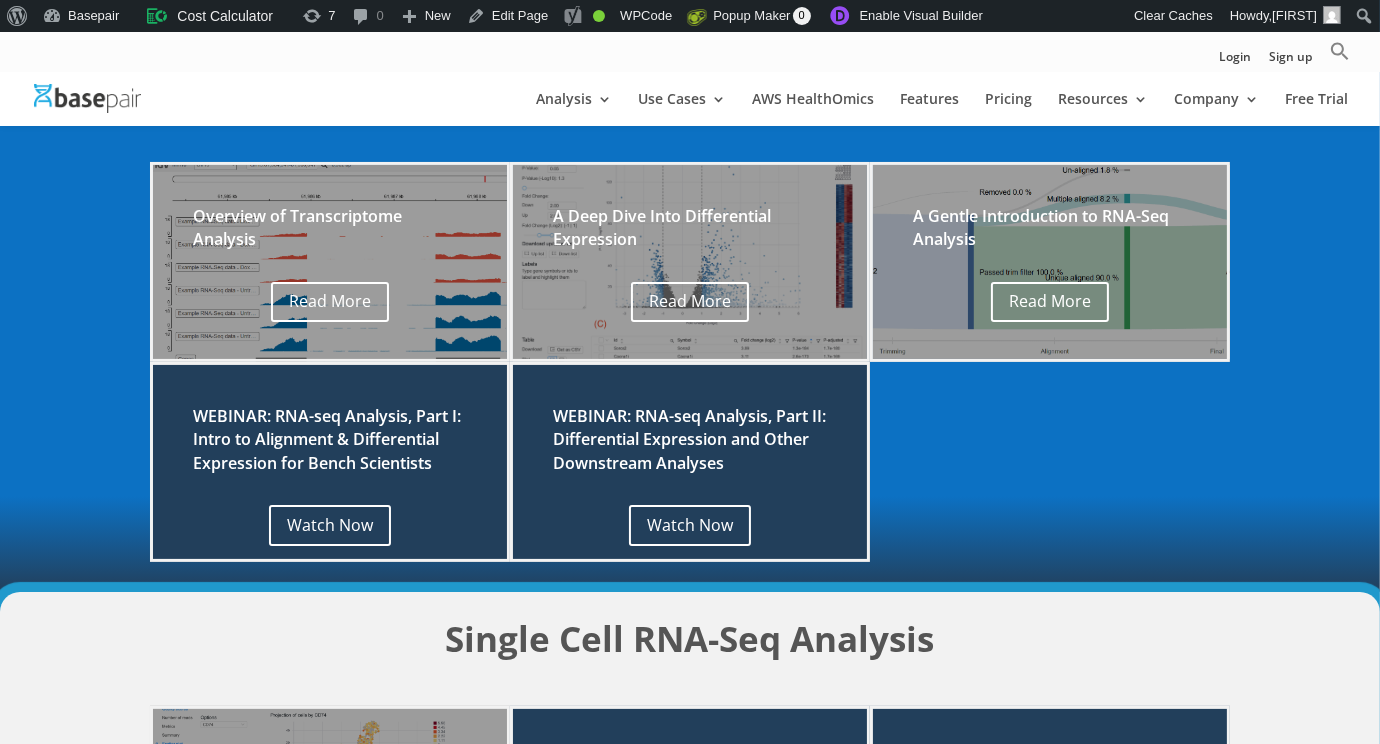 scroll, scrollTop: 299, scrollLeft: 0, axis: vertical 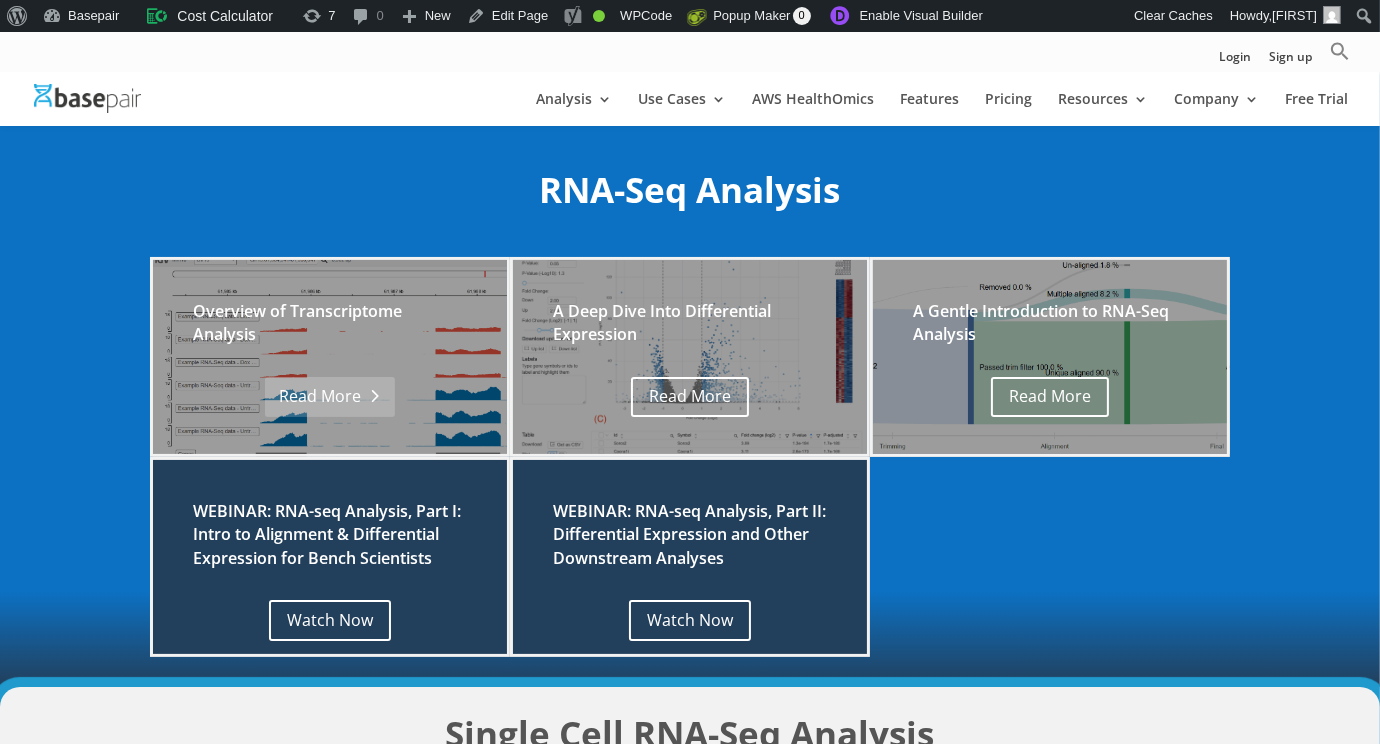 click on "Read More" at bounding box center (329, 397) 